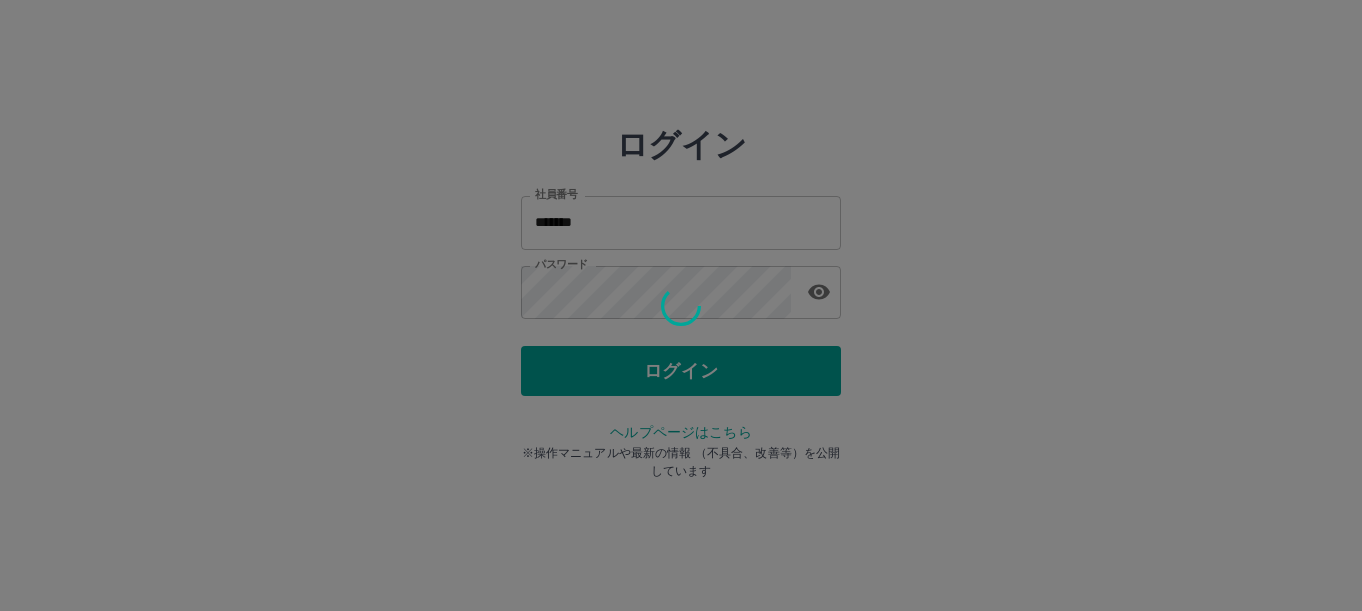 scroll, scrollTop: 0, scrollLeft: 0, axis: both 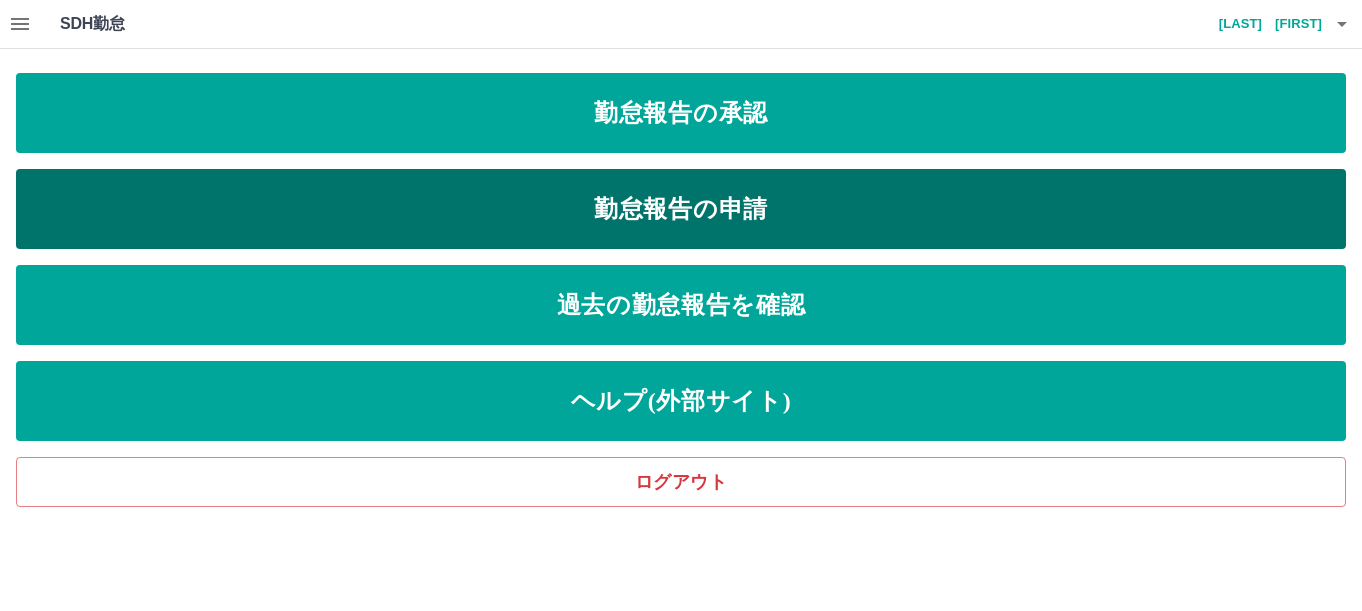 click on "勤怠報告の申請" at bounding box center [681, 209] 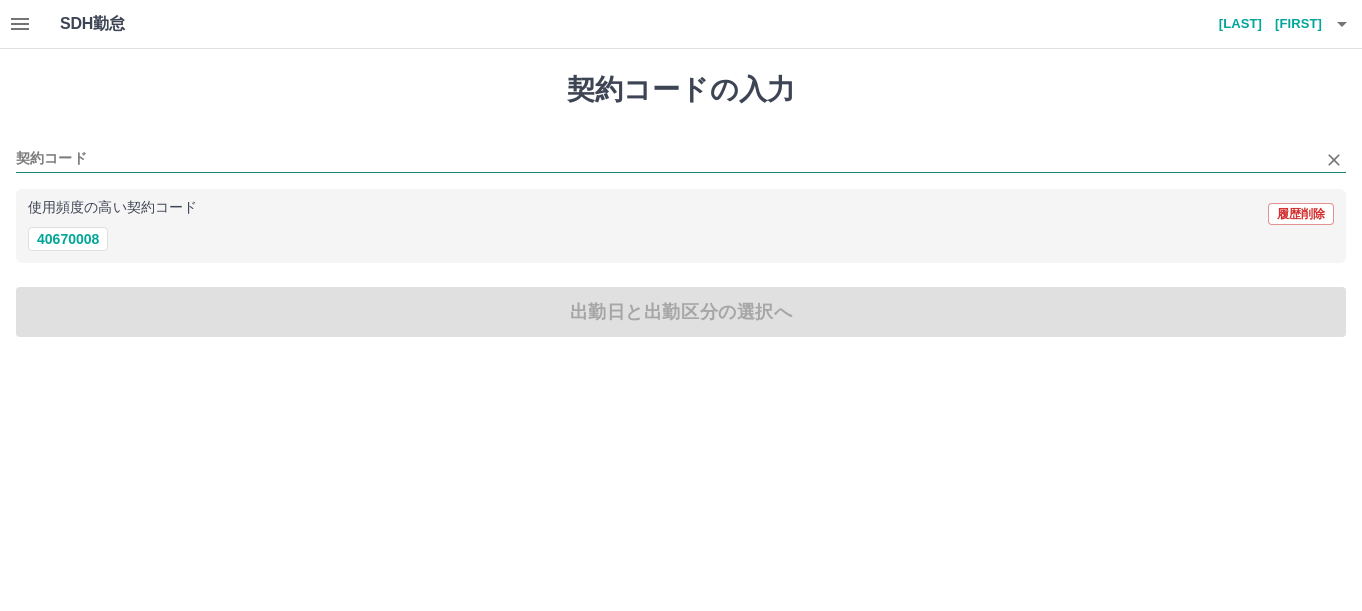 click on "契約コード" at bounding box center [666, 159] 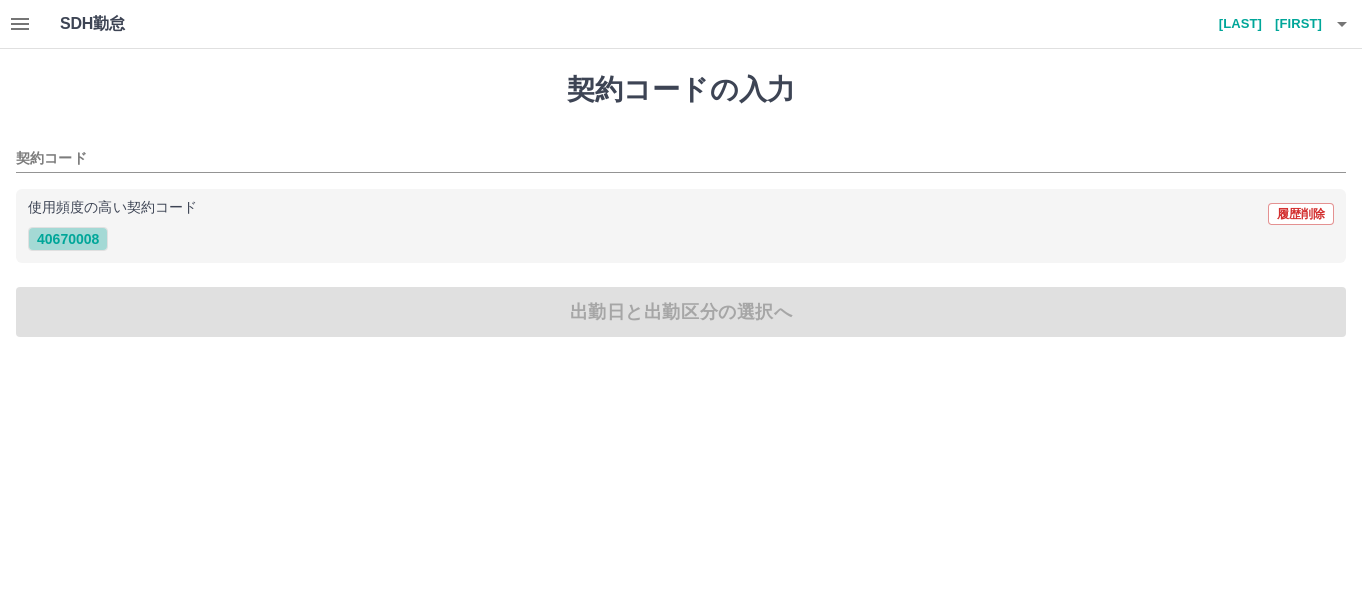 click on "40670008" at bounding box center [68, 239] 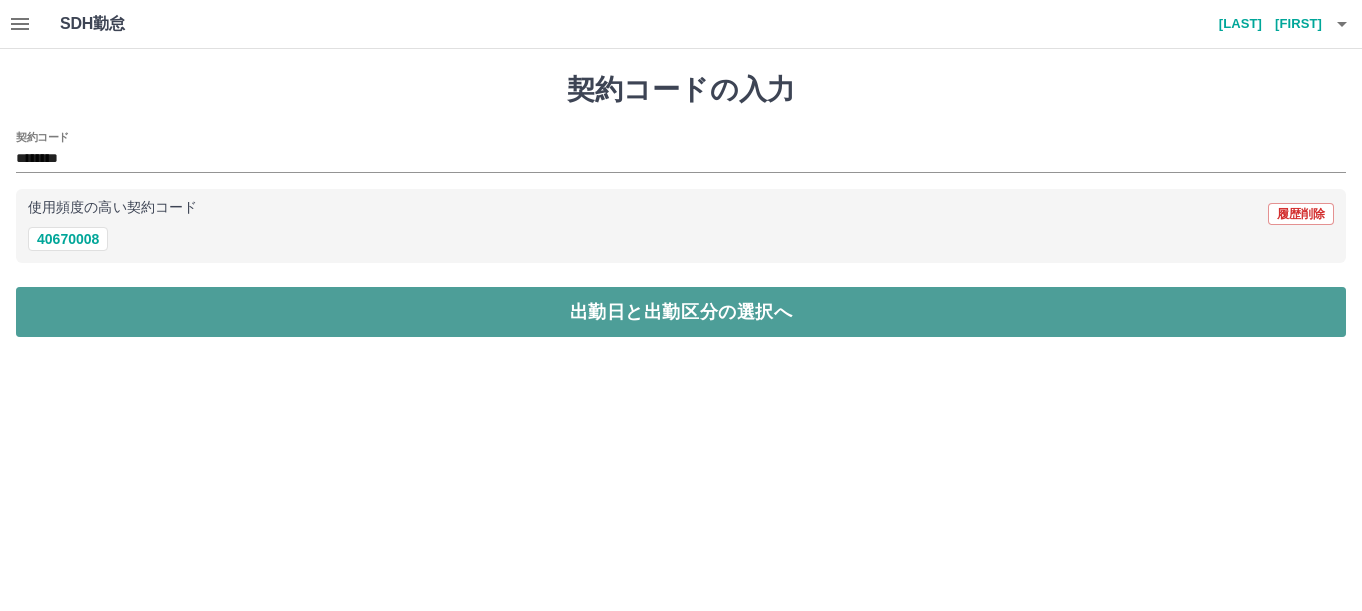 click on "出勤日と出勤区分の選択へ" at bounding box center [681, 312] 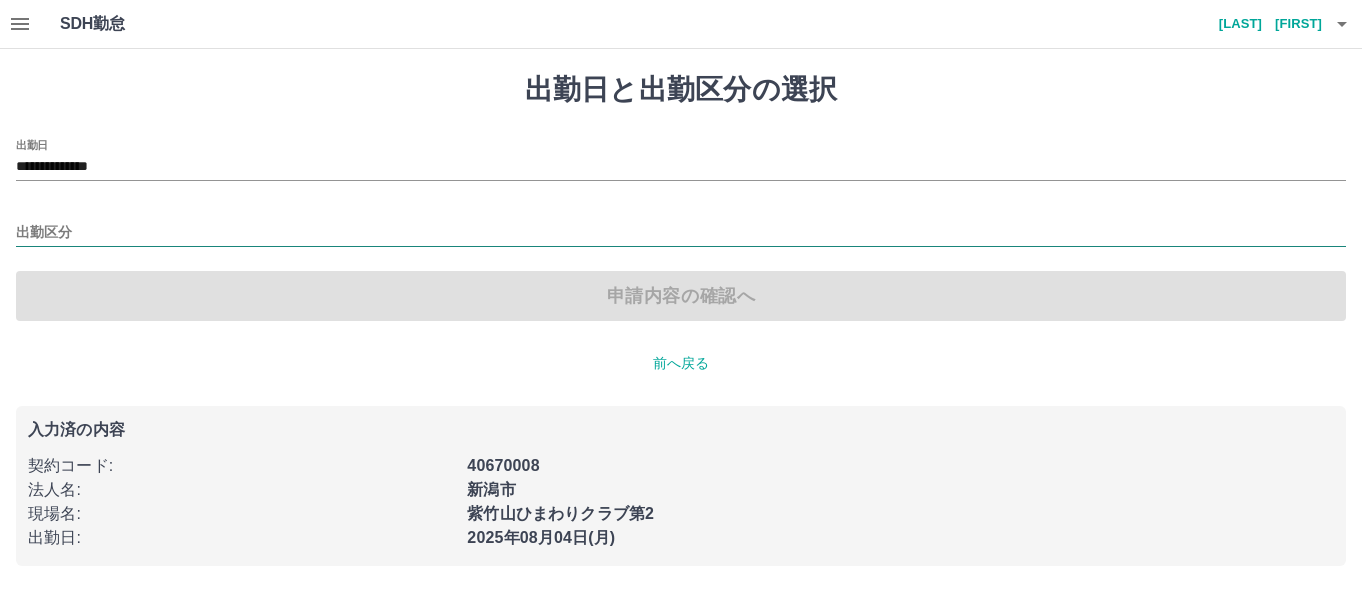 click on "出勤区分" at bounding box center (681, 233) 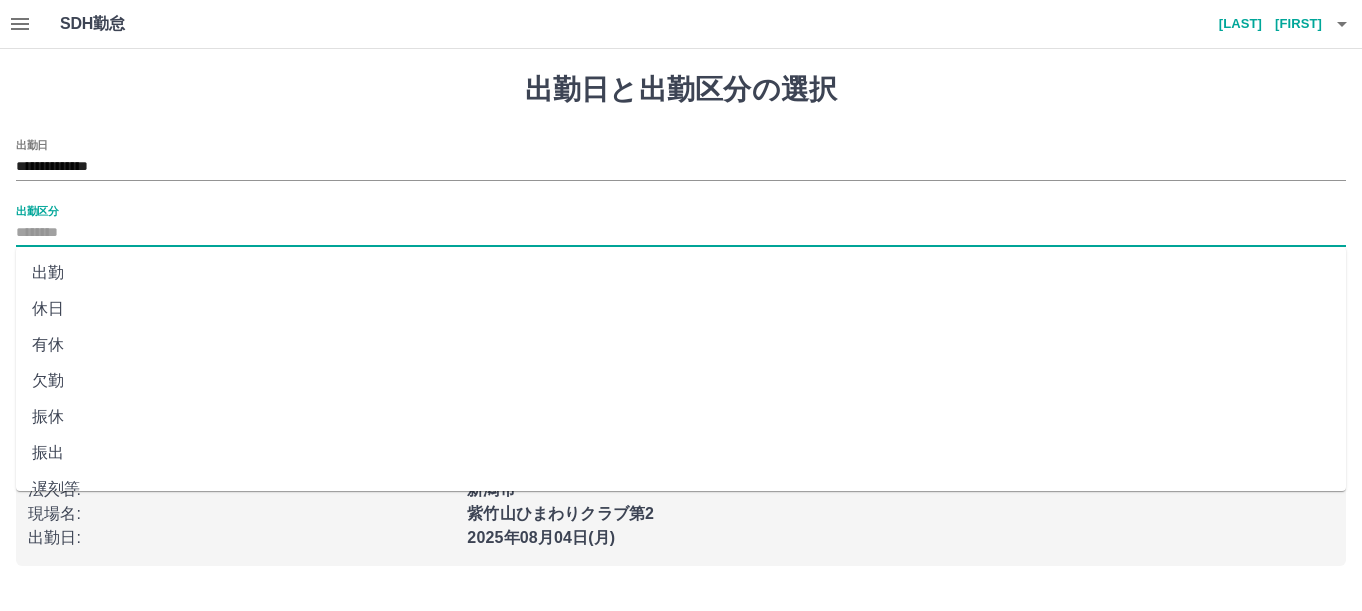 click on "出勤" at bounding box center (681, 273) 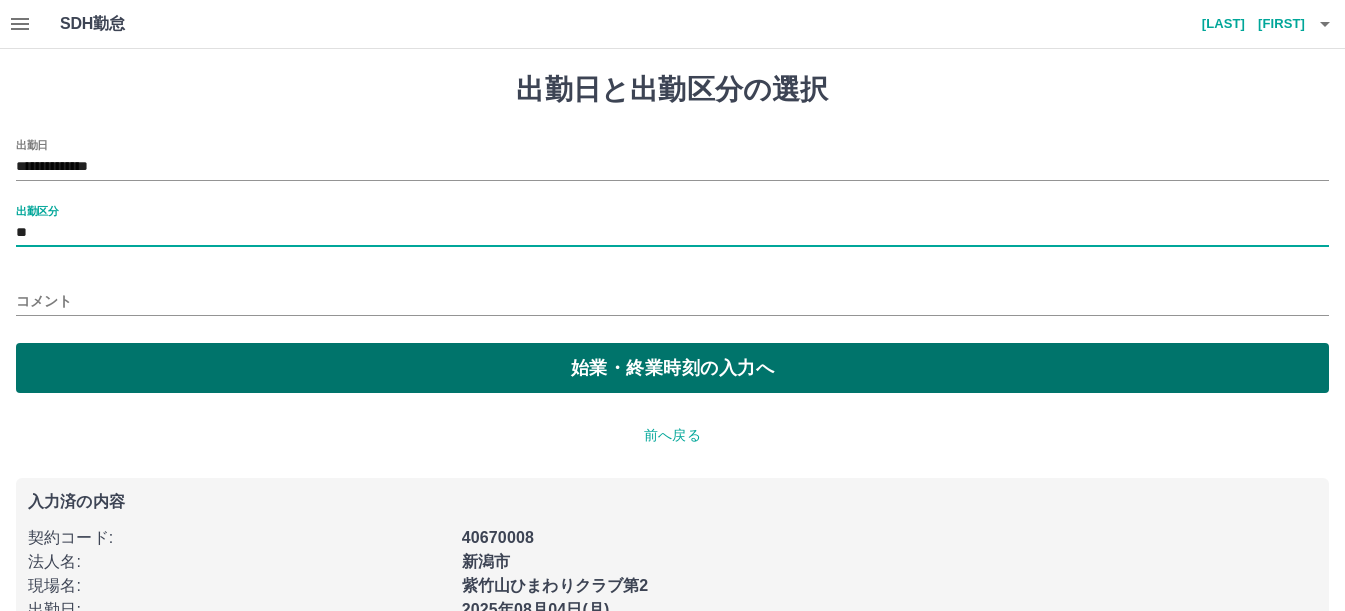click on "始業・終業時刻の入力へ" at bounding box center (672, 368) 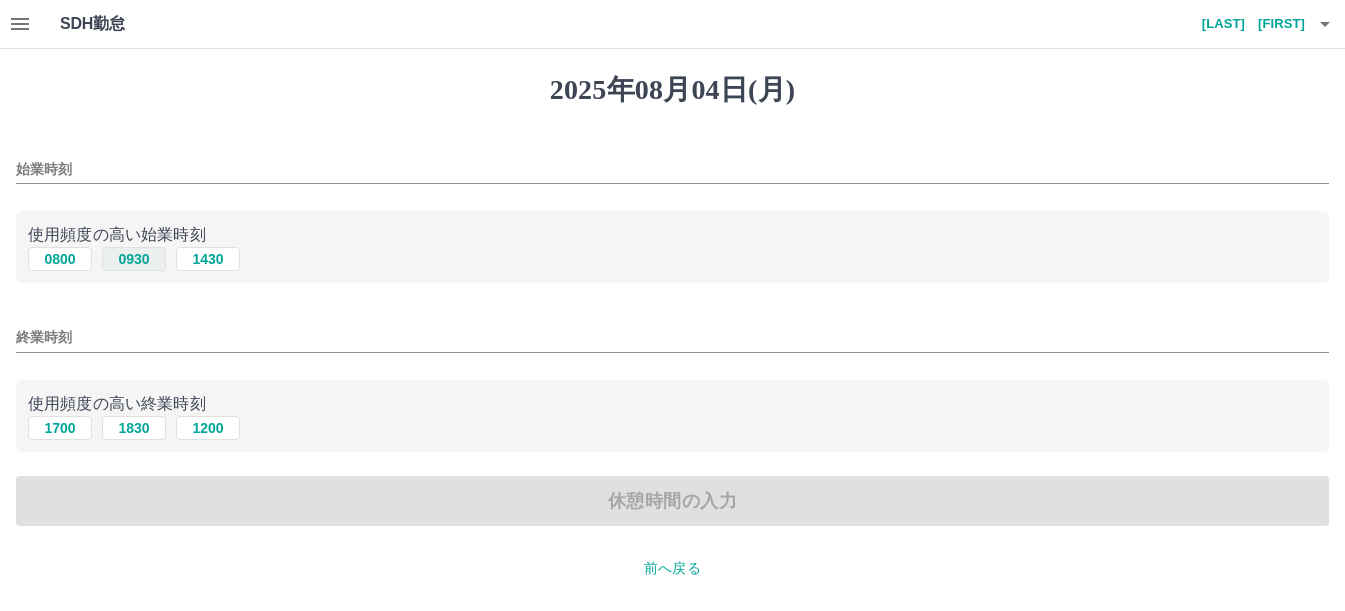 click on "0930" at bounding box center [134, 259] 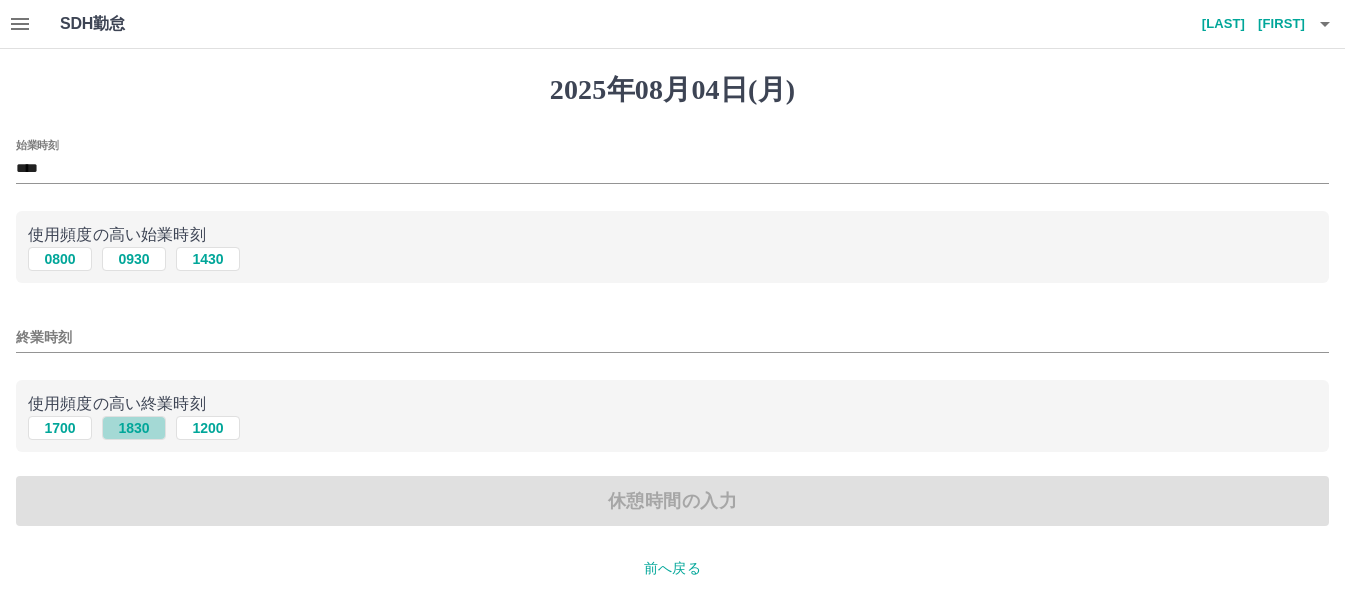 click on "1830" at bounding box center [134, 428] 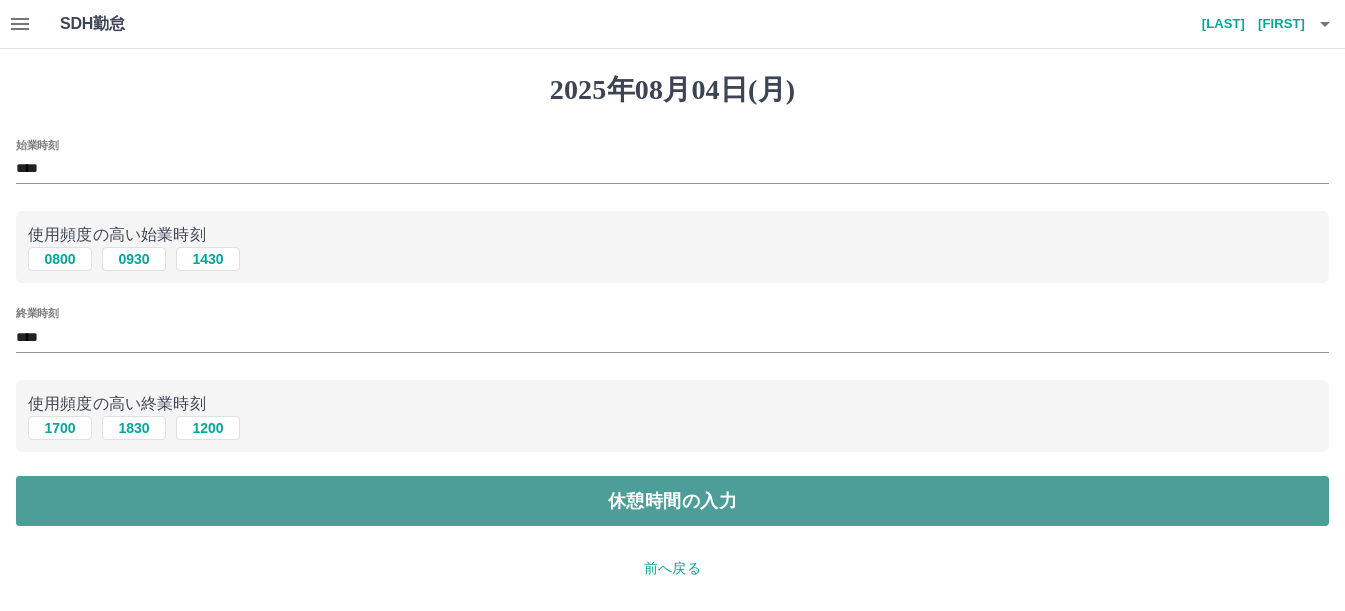 click on "休憩時間の入力" at bounding box center (672, 501) 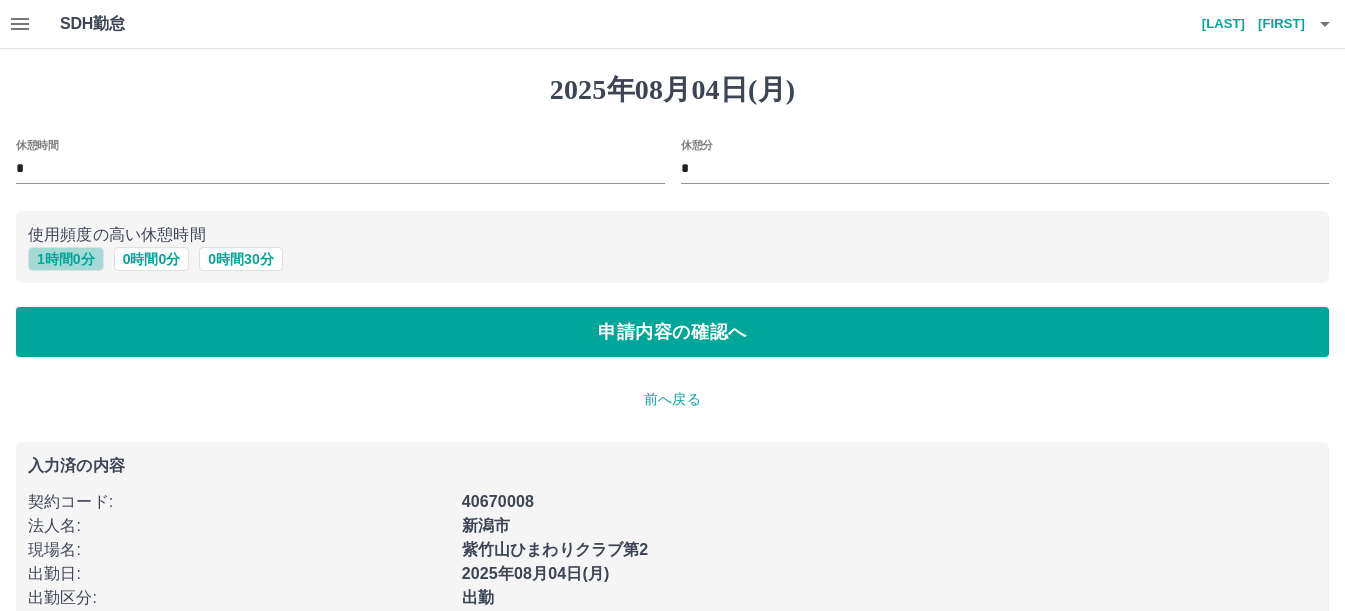 click on "1 時間 0 分" at bounding box center [66, 259] 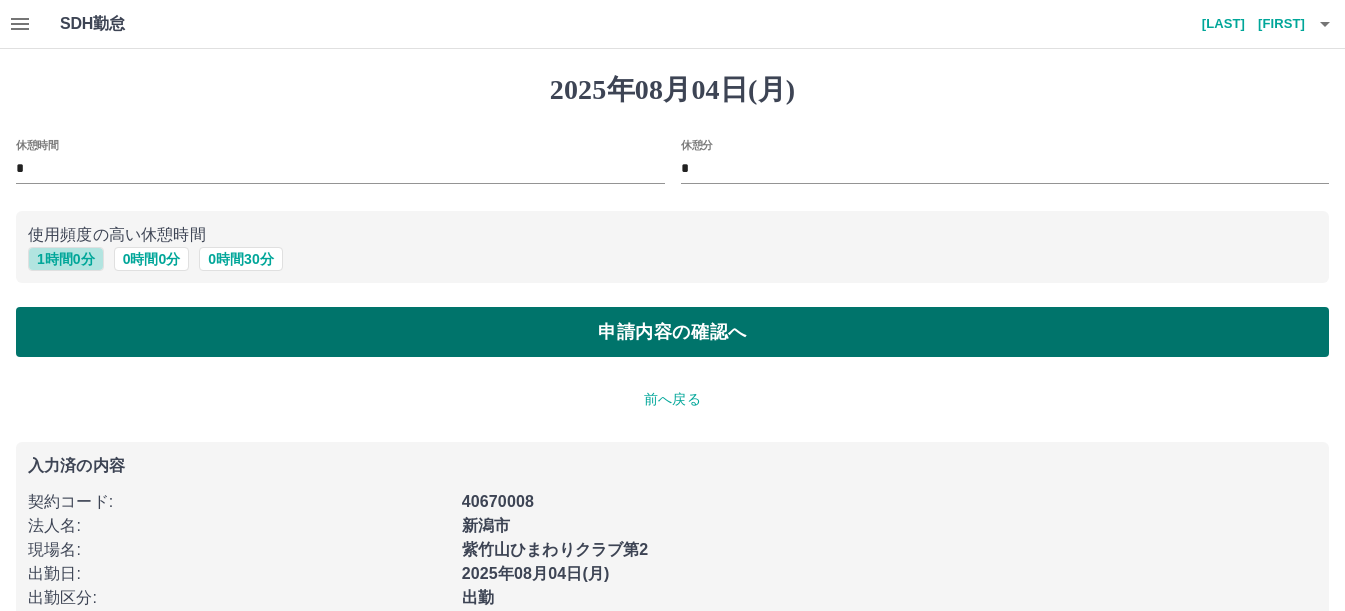 type on "*" 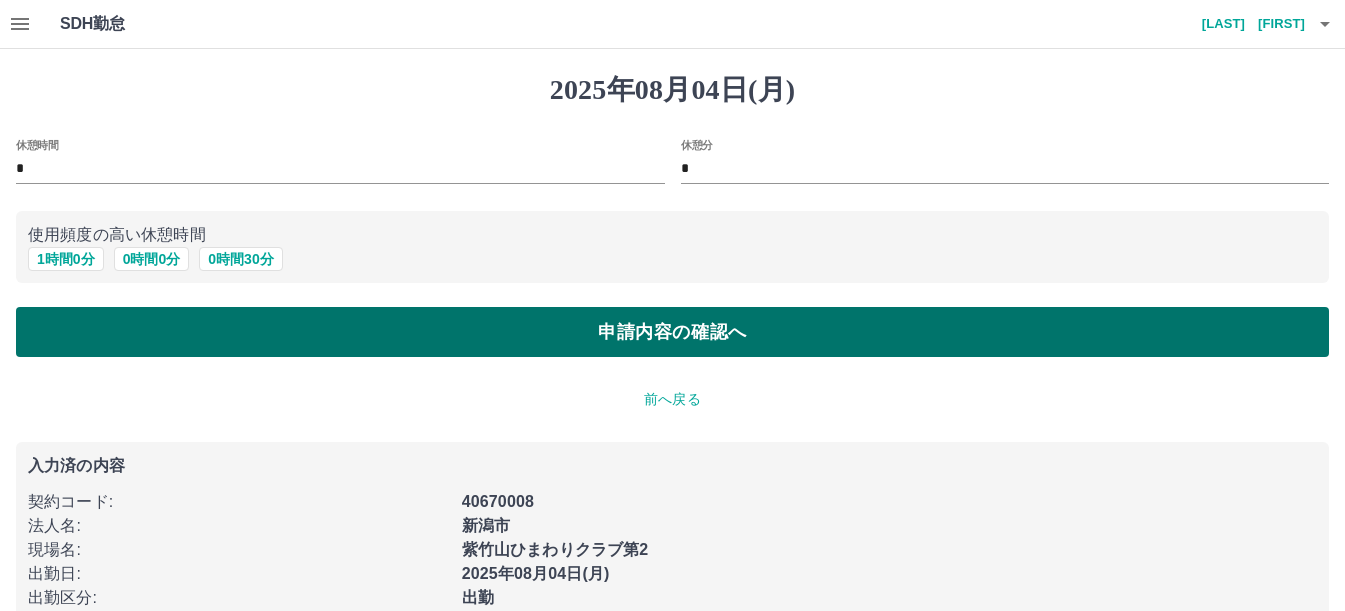 click on "申請内容の確認へ" at bounding box center [672, 332] 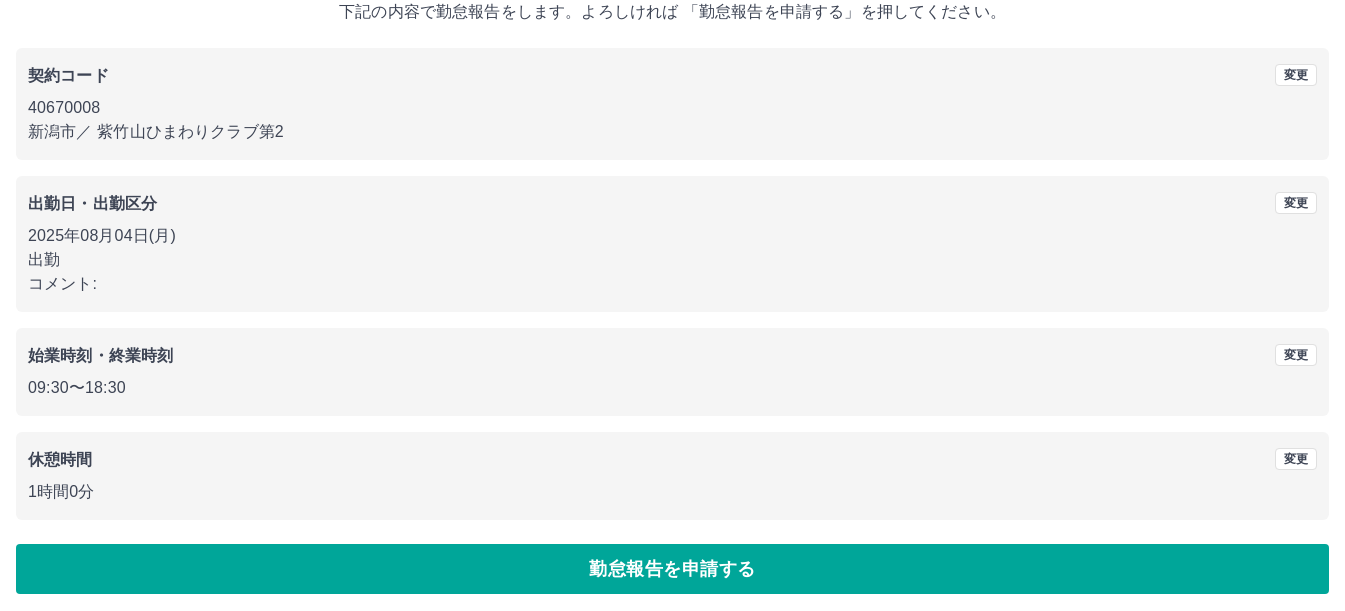 scroll, scrollTop: 138, scrollLeft: 0, axis: vertical 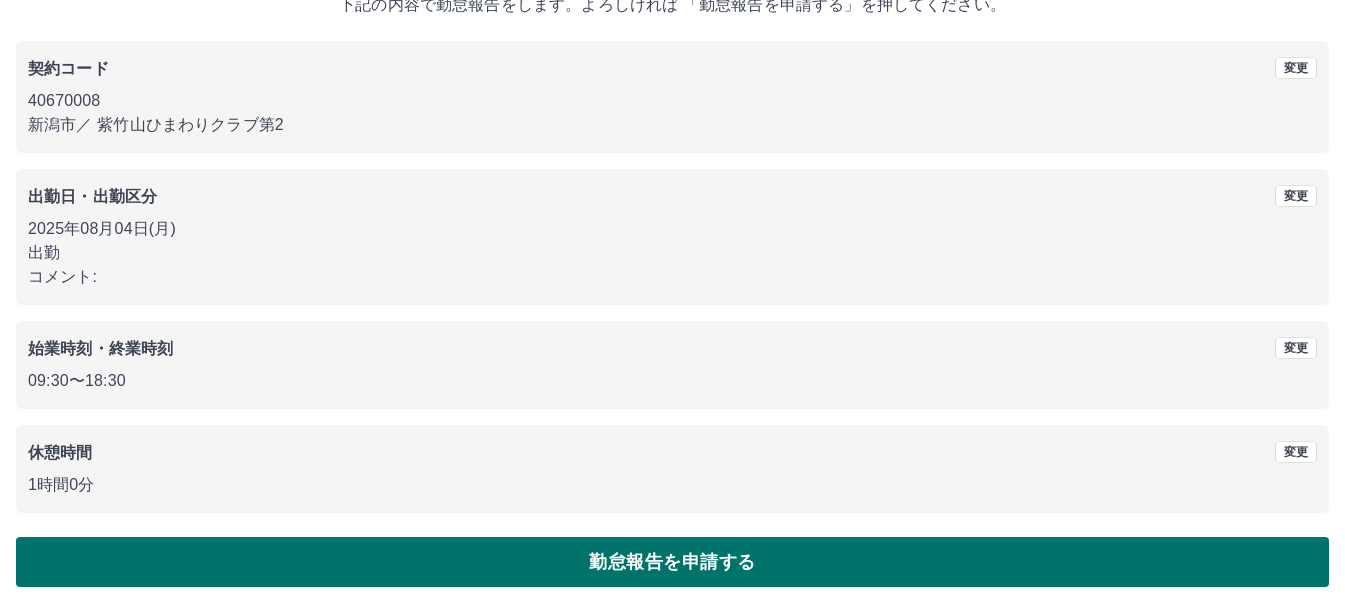 click on "勤怠報告を申請する" at bounding box center [672, 562] 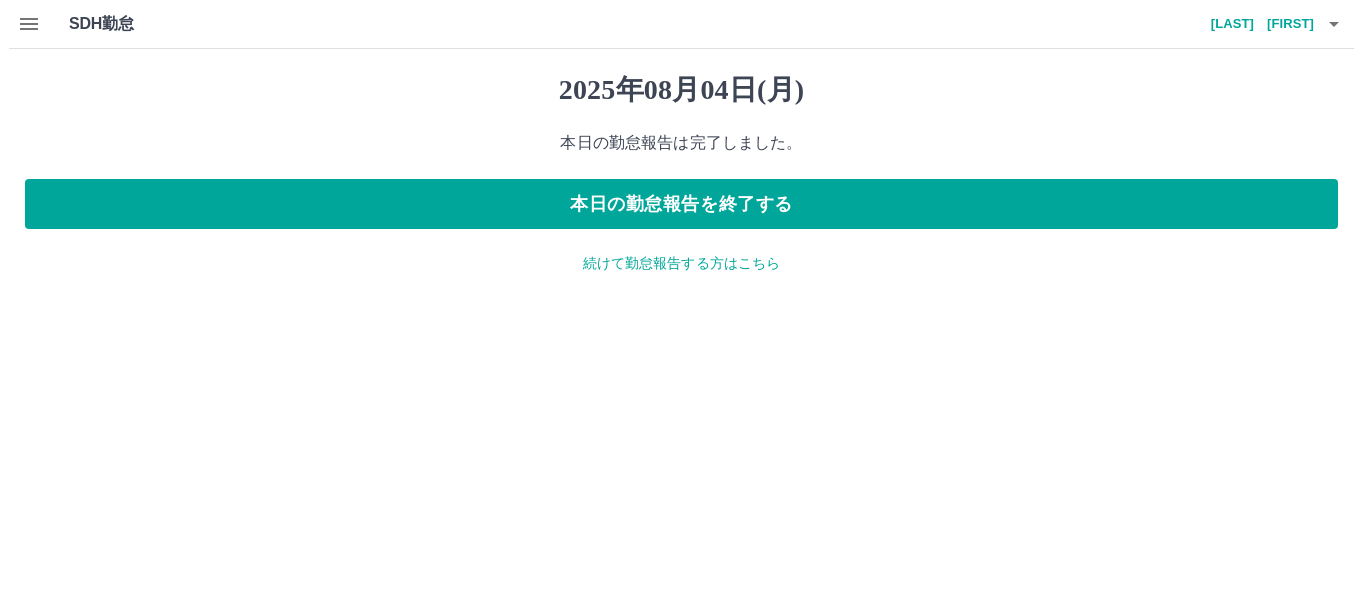 scroll, scrollTop: 0, scrollLeft: 0, axis: both 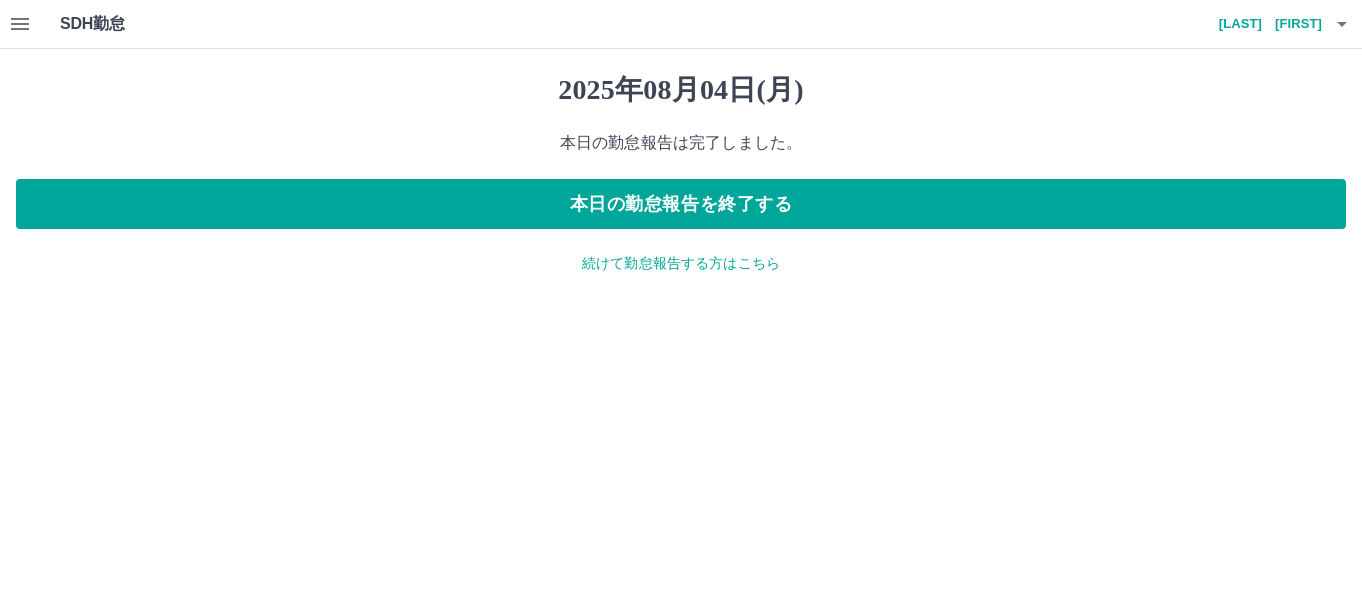 click on "続けて勤怠報告する方はこちら" at bounding box center (681, 263) 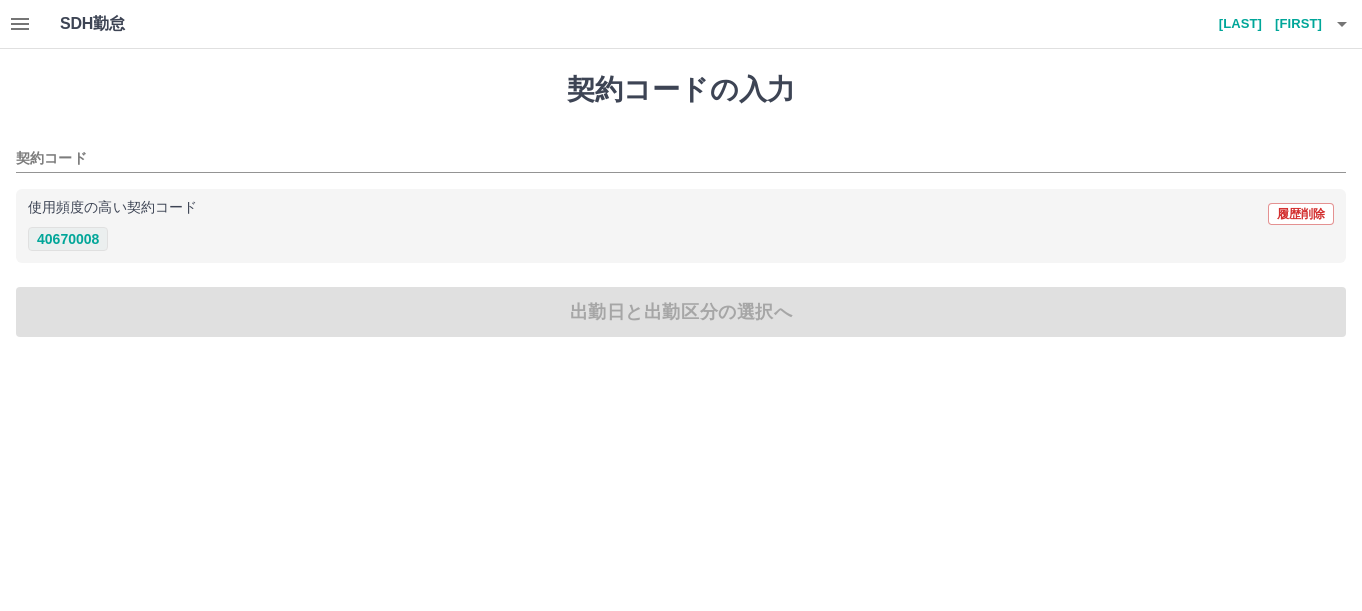 click on "40670008" at bounding box center (68, 239) 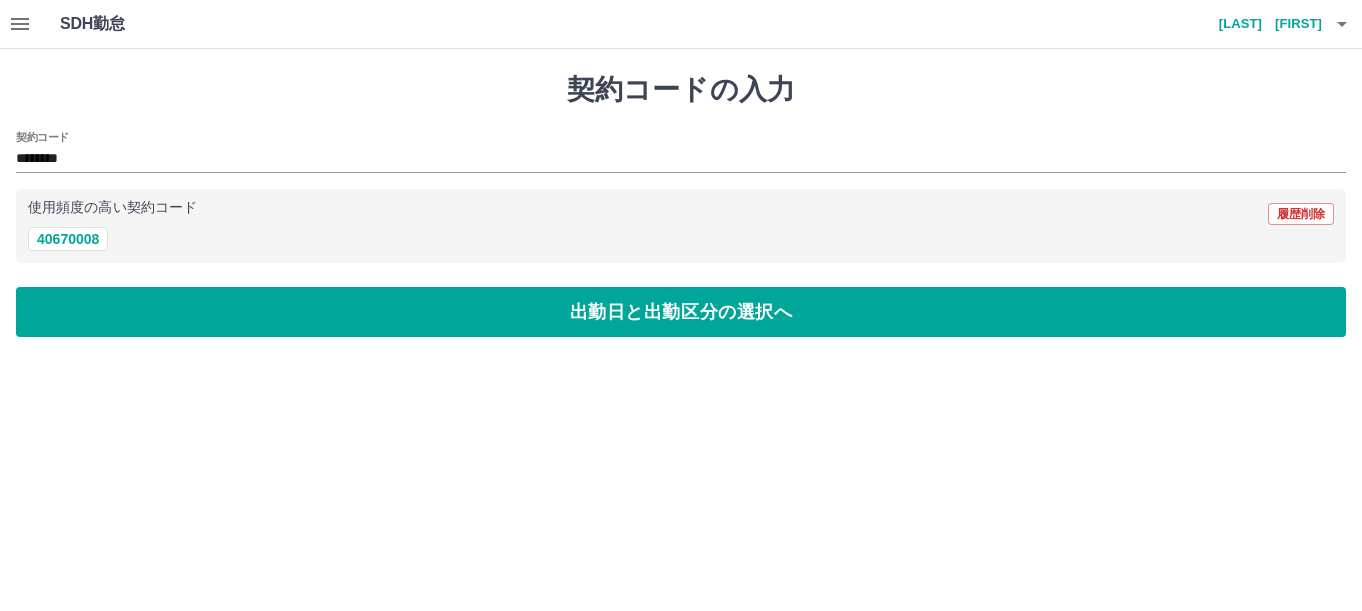 click 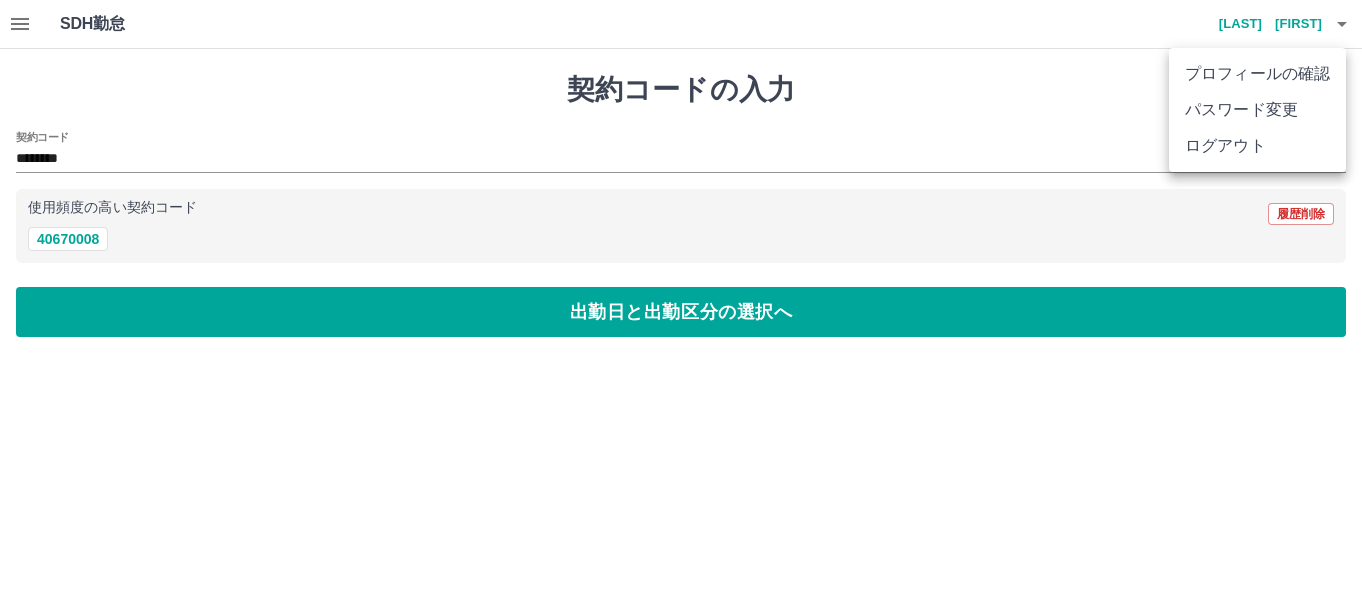 click on "ログアウト" at bounding box center [1257, 146] 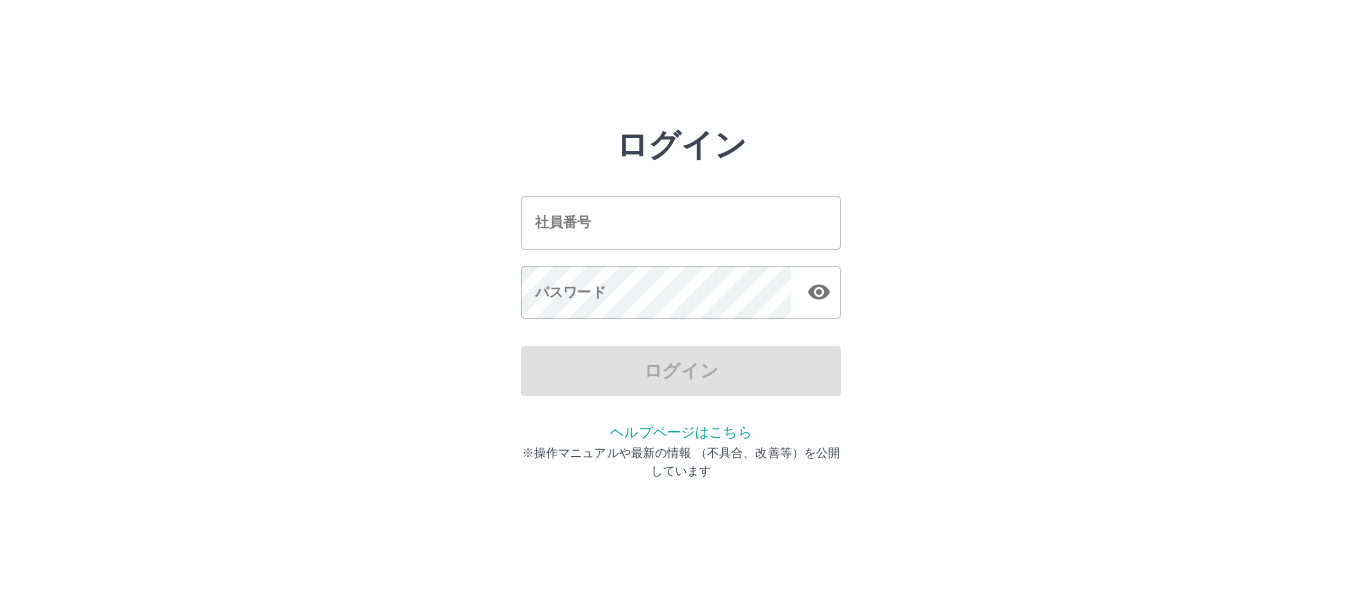 scroll, scrollTop: 0, scrollLeft: 0, axis: both 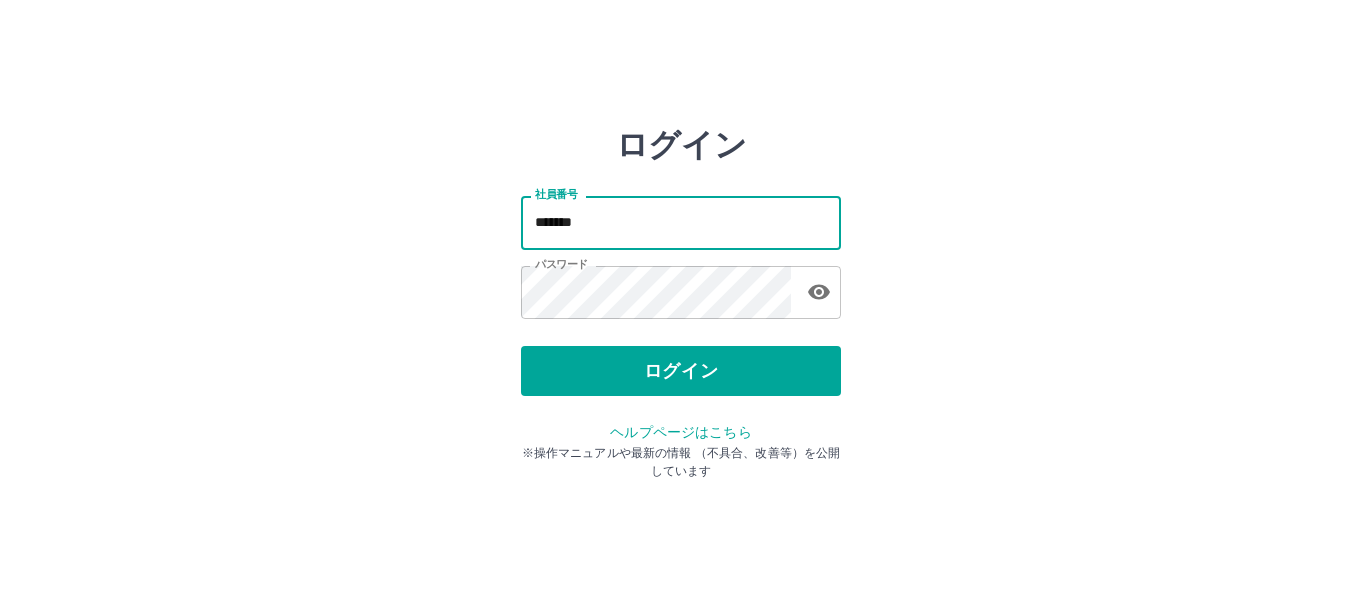 drag, startPoint x: 612, startPoint y: 219, endPoint x: 402, endPoint y: 222, distance: 210.02142 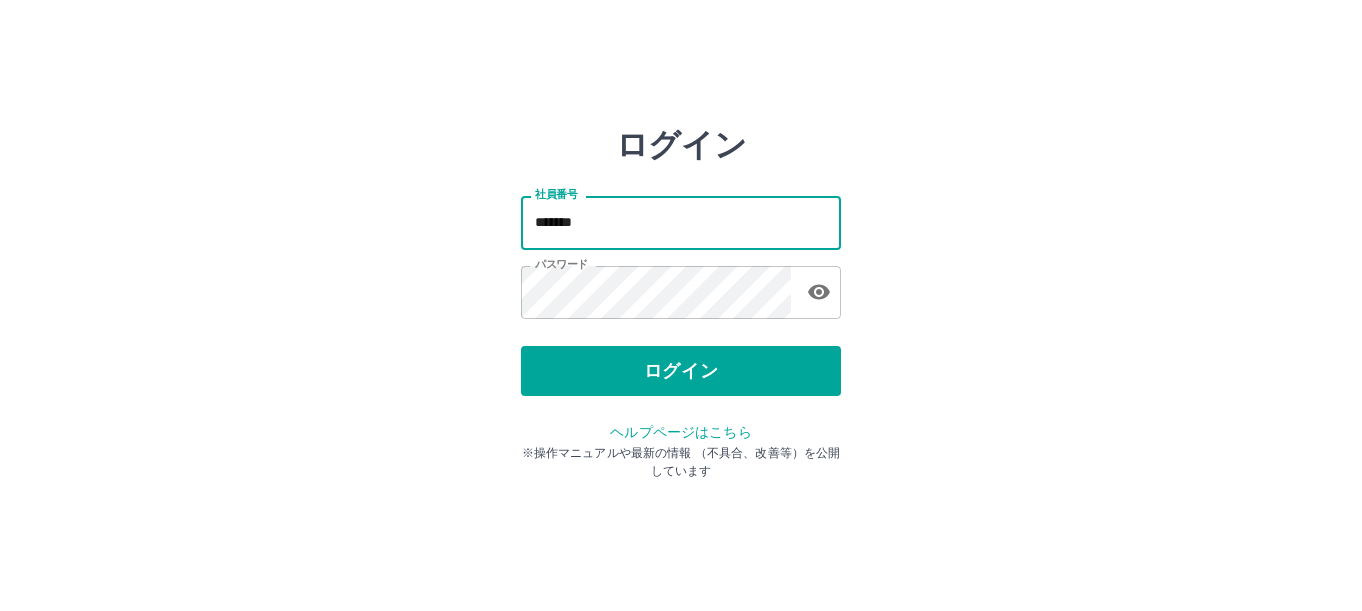 type on "*******" 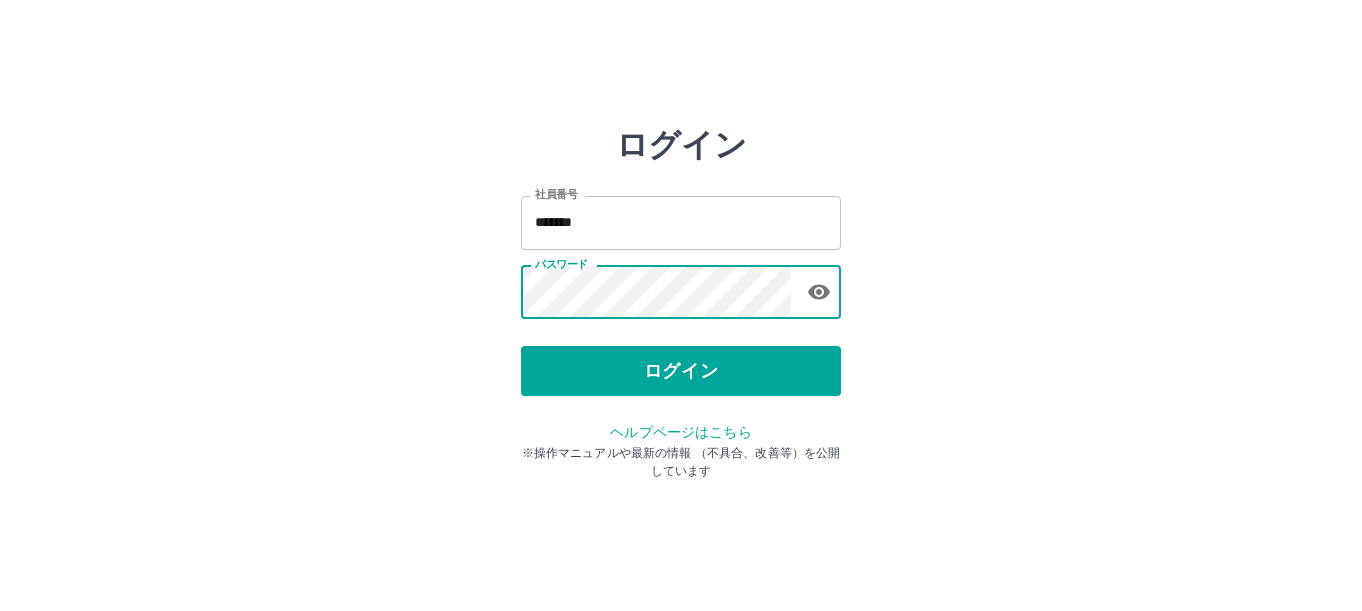 click on "ログイン 社員番号 ******* 社員番号 パスワード パスワード ログイン ヘルプページはこちら ※操作マニュアルや最新の情報 （不具合、改善等）を公開しています" at bounding box center [681, 286] 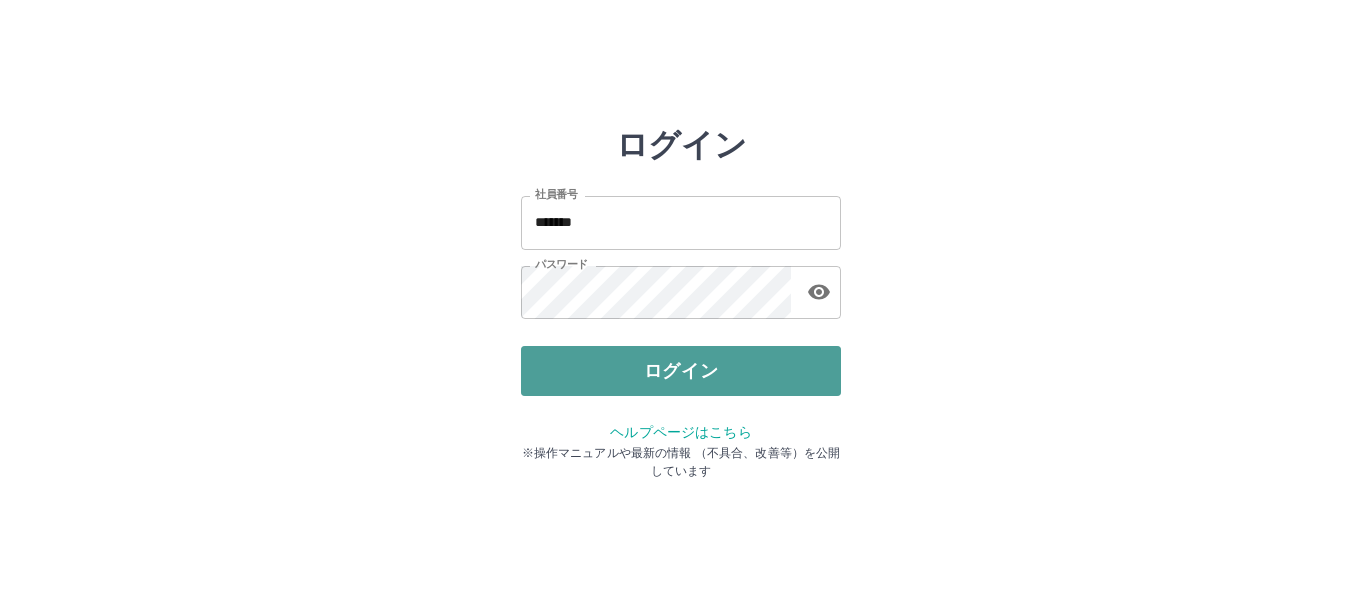 click on "ログイン" at bounding box center (681, 371) 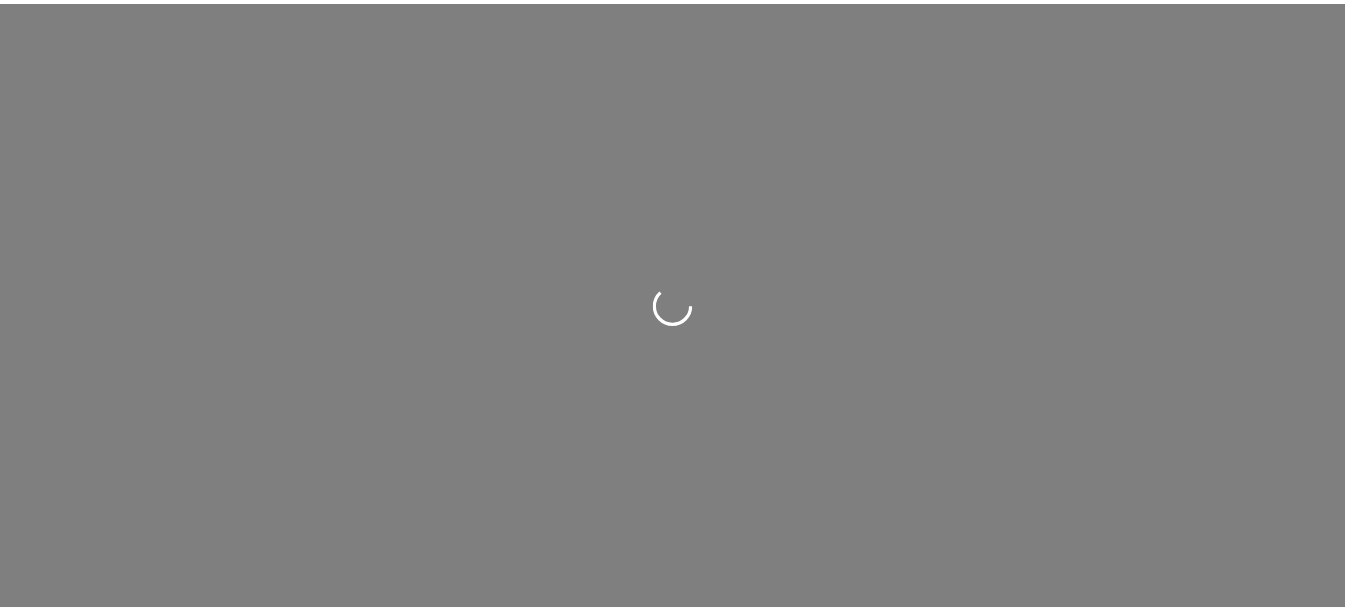 scroll, scrollTop: 0, scrollLeft: 0, axis: both 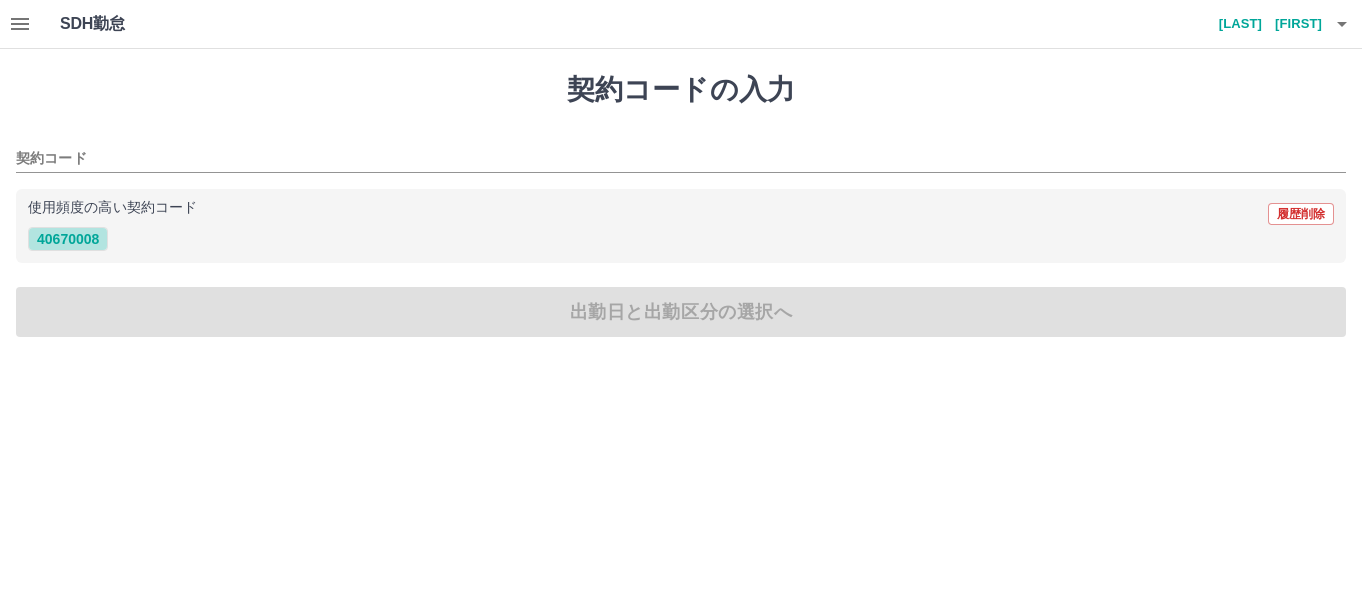 drag, startPoint x: 79, startPoint y: 241, endPoint x: 209, endPoint y: 257, distance: 130.98091 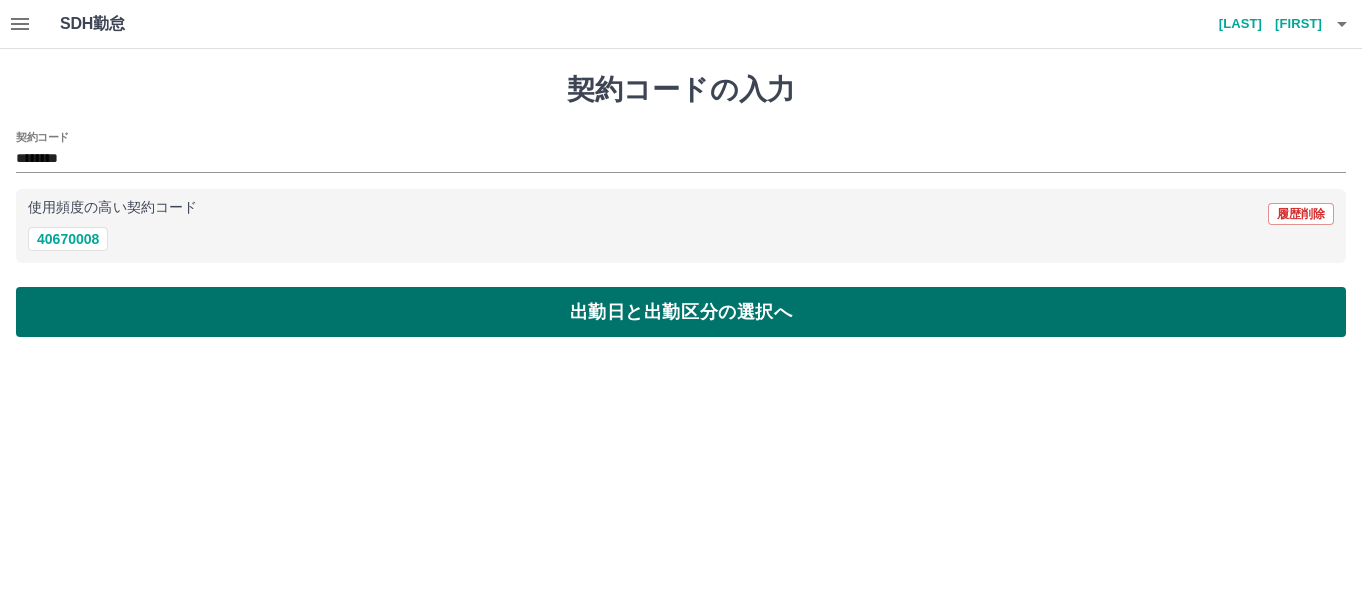click on "出勤日と出勤区分の選択へ" at bounding box center (681, 312) 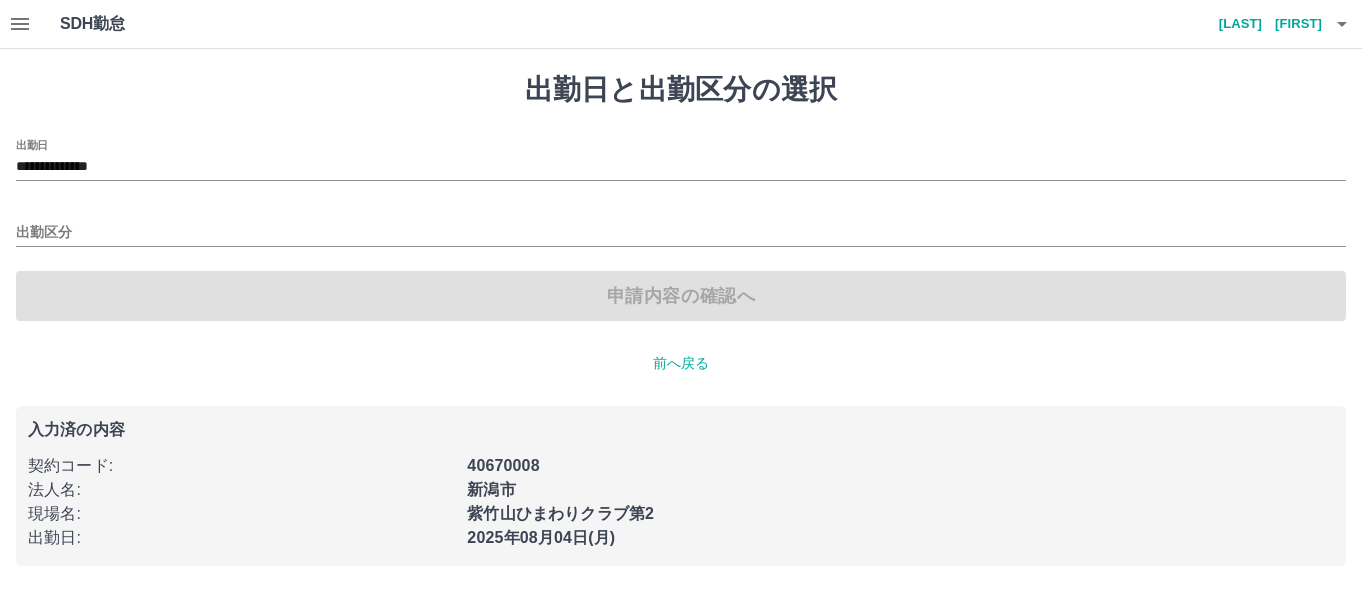 click on "出勤区分" at bounding box center (681, 226) 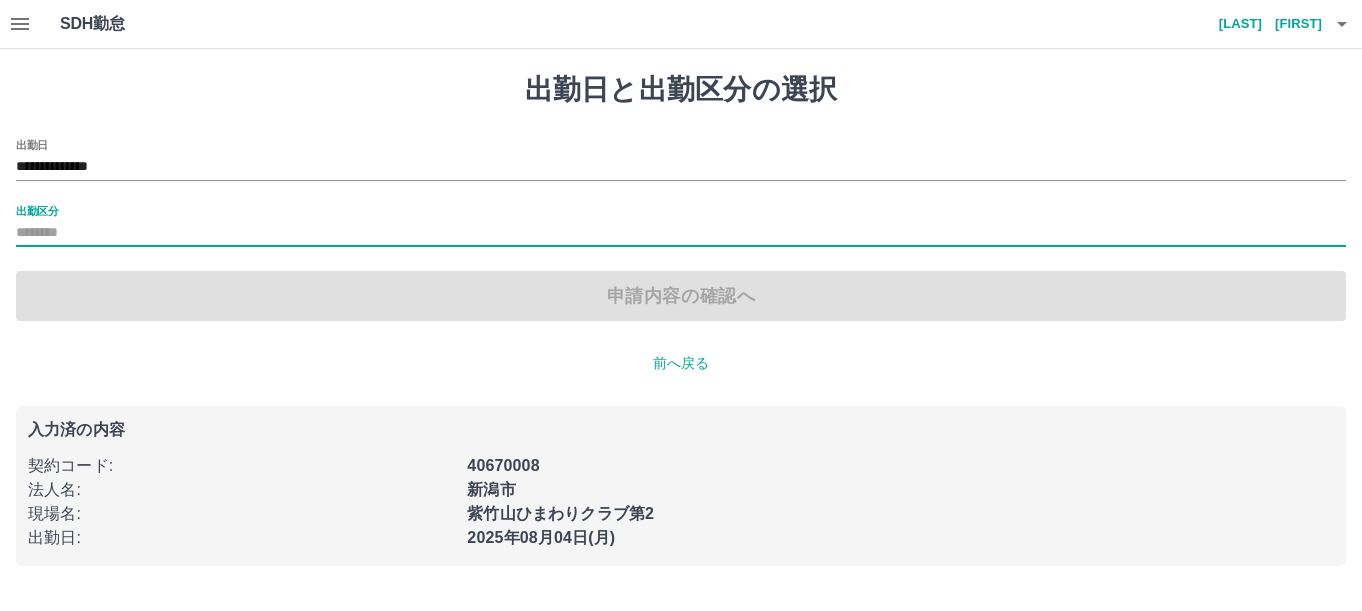 click on "出勤区分" at bounding box center (681, 233) 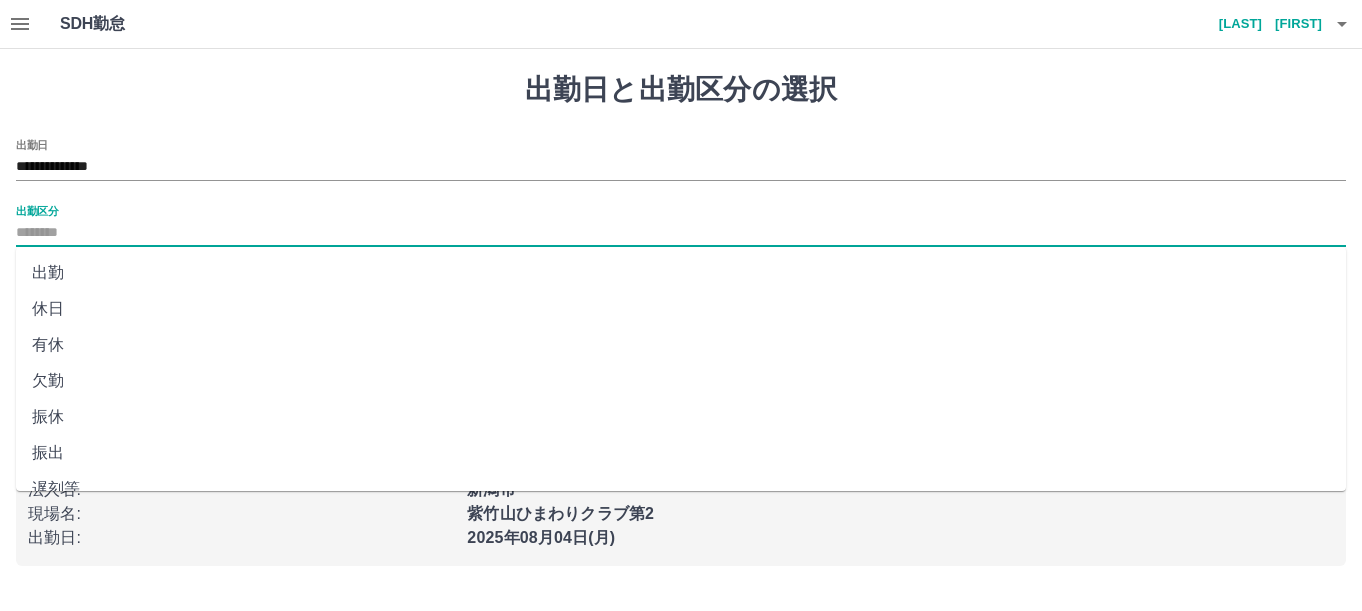 drag, startPoint x: 43, startPoint y: 274, endPoint x: 213, endPoint y: 218, distance: 178.98604 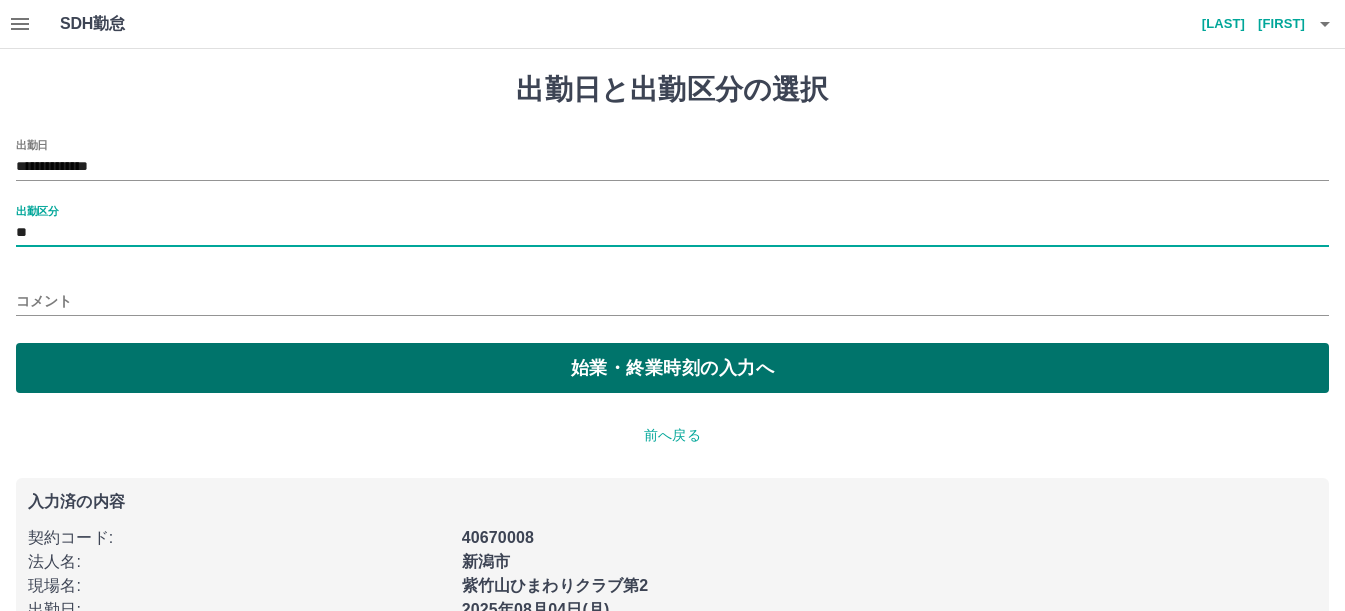 click on "始業・終業時刻の入力へ" at bounding box center (672, 368) 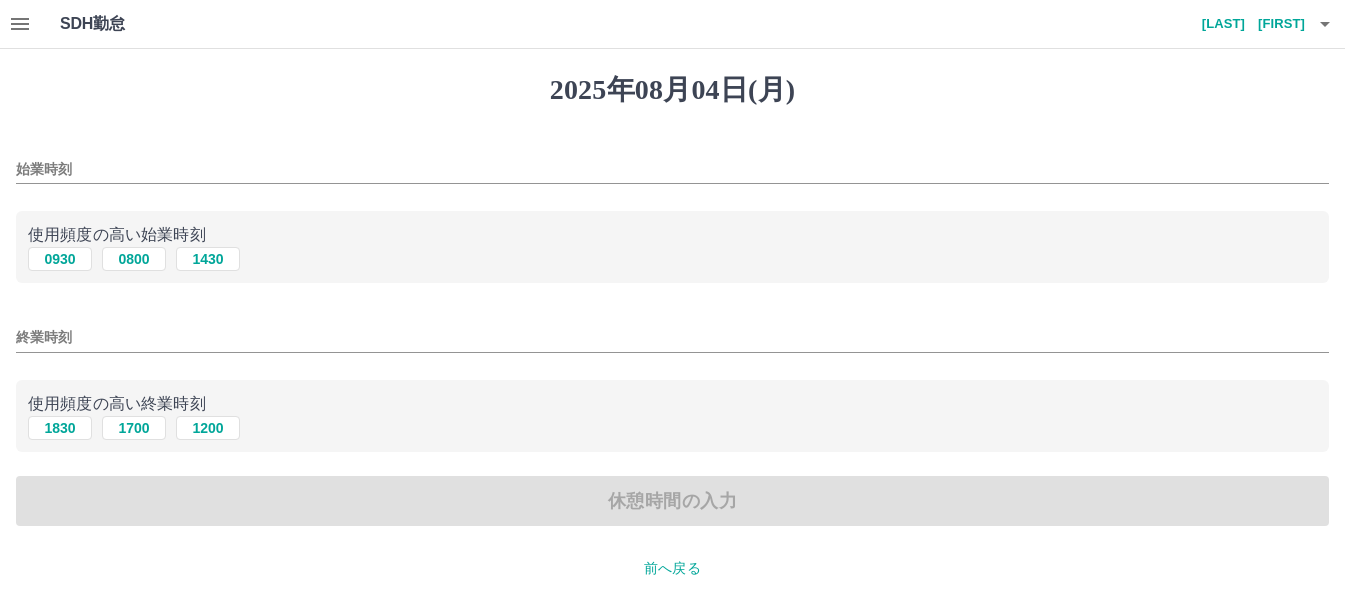 drag, startPoint x: 76, startPoint y: 161, endPoint x: 96, endPoint y: 161, distance: 20 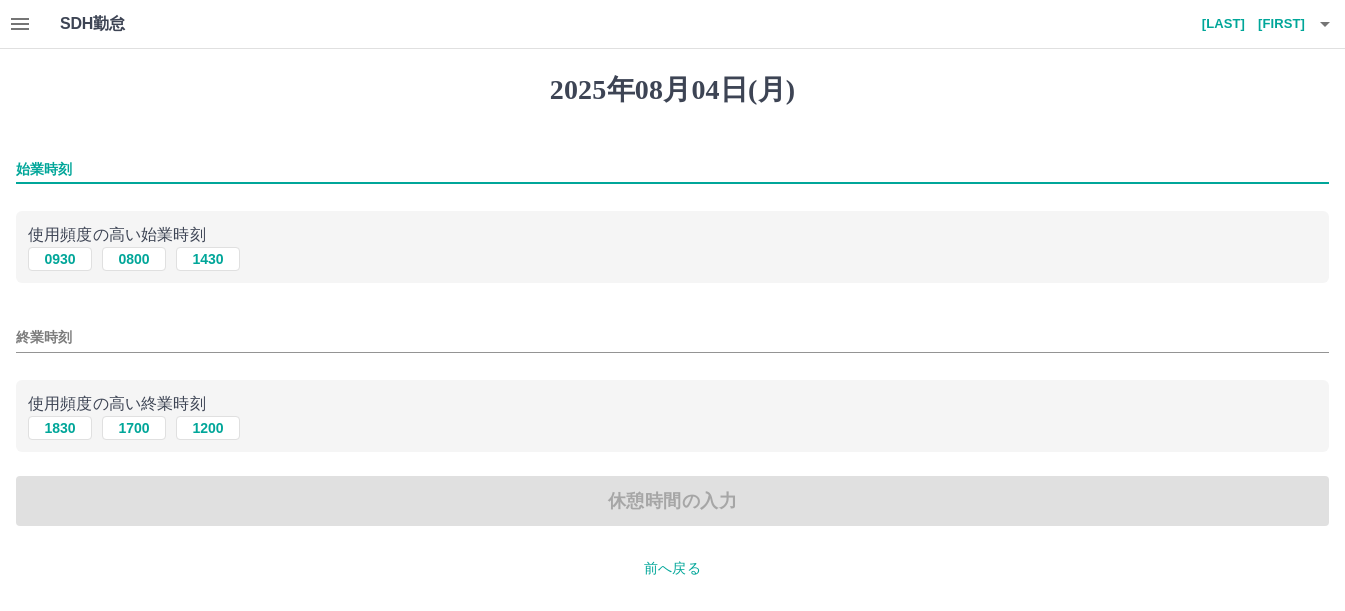type on "****" 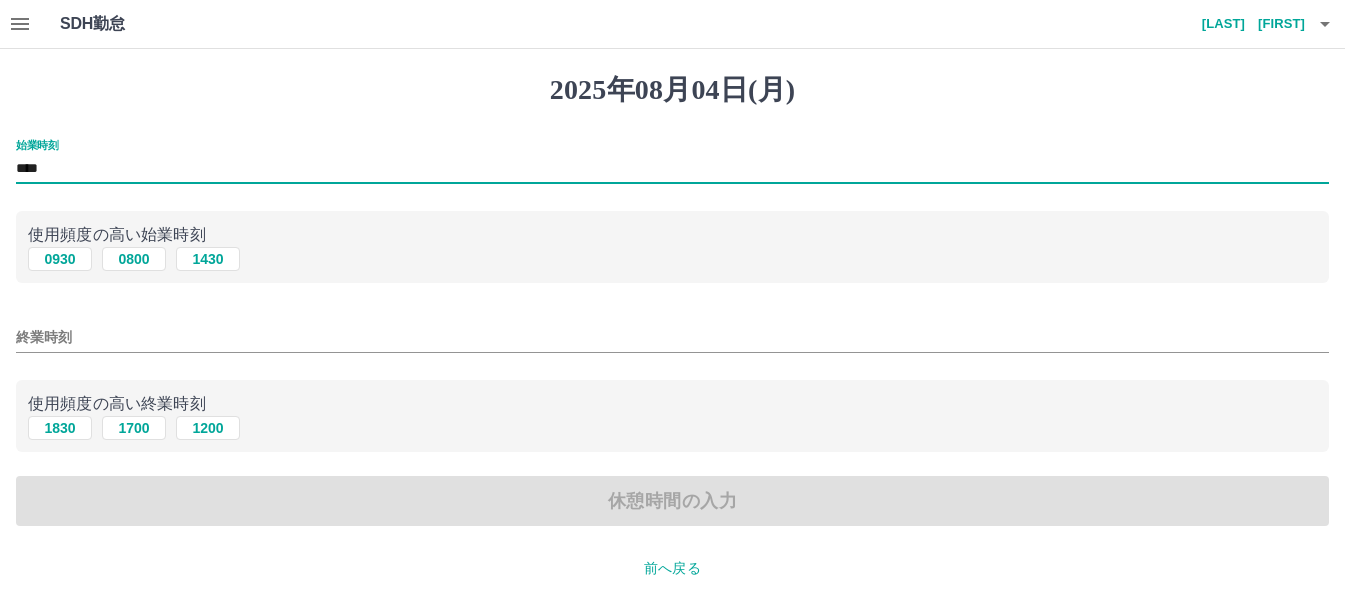 drag, startPoint x: 46, startPoint y: 339, endPoint x: 132, endPoint y: 336, distance: 86.05231 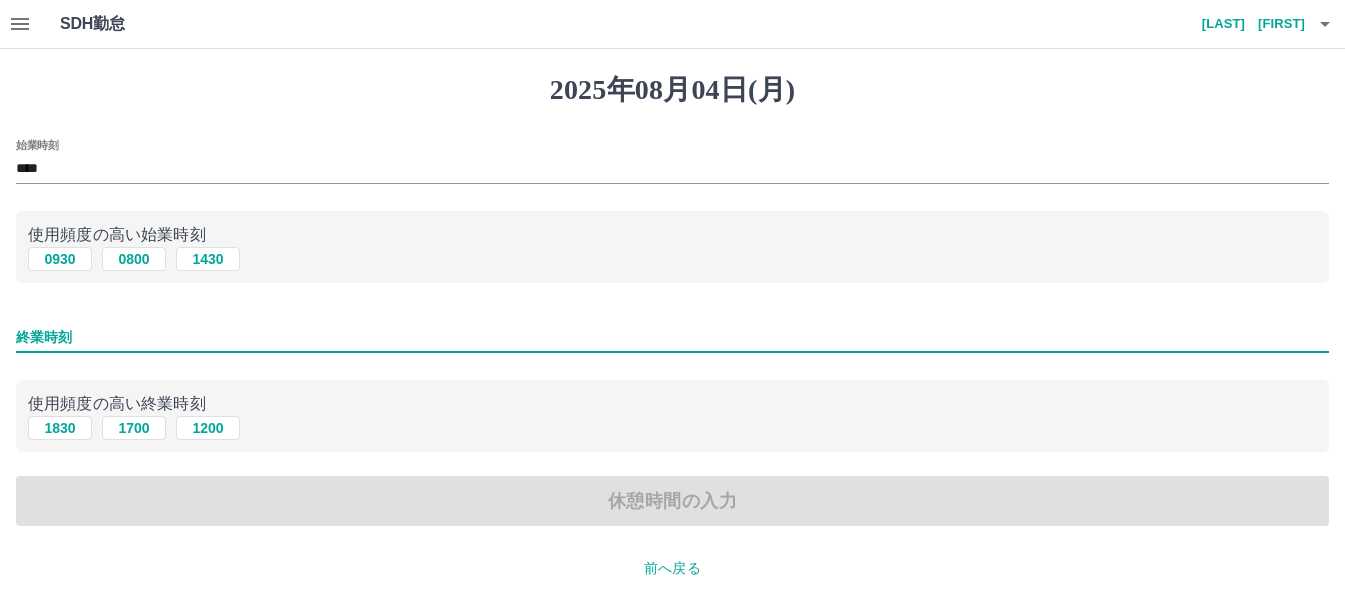 click on "終業時刻" at bounding box center [672, 337] 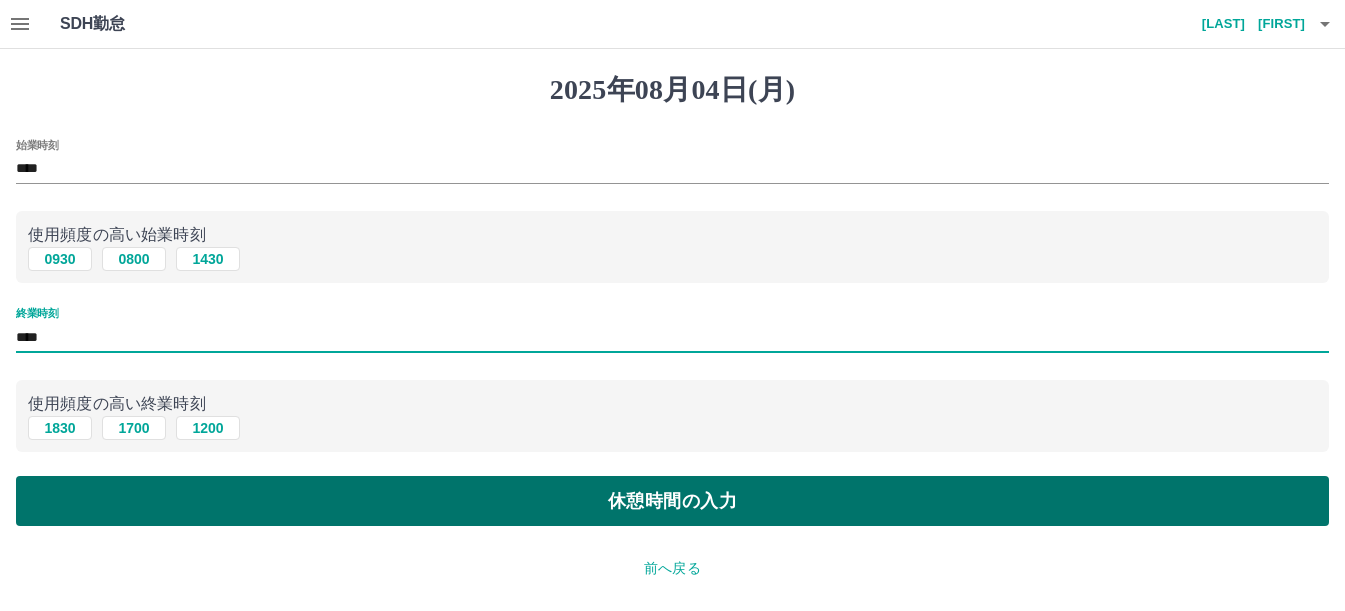type on "****" 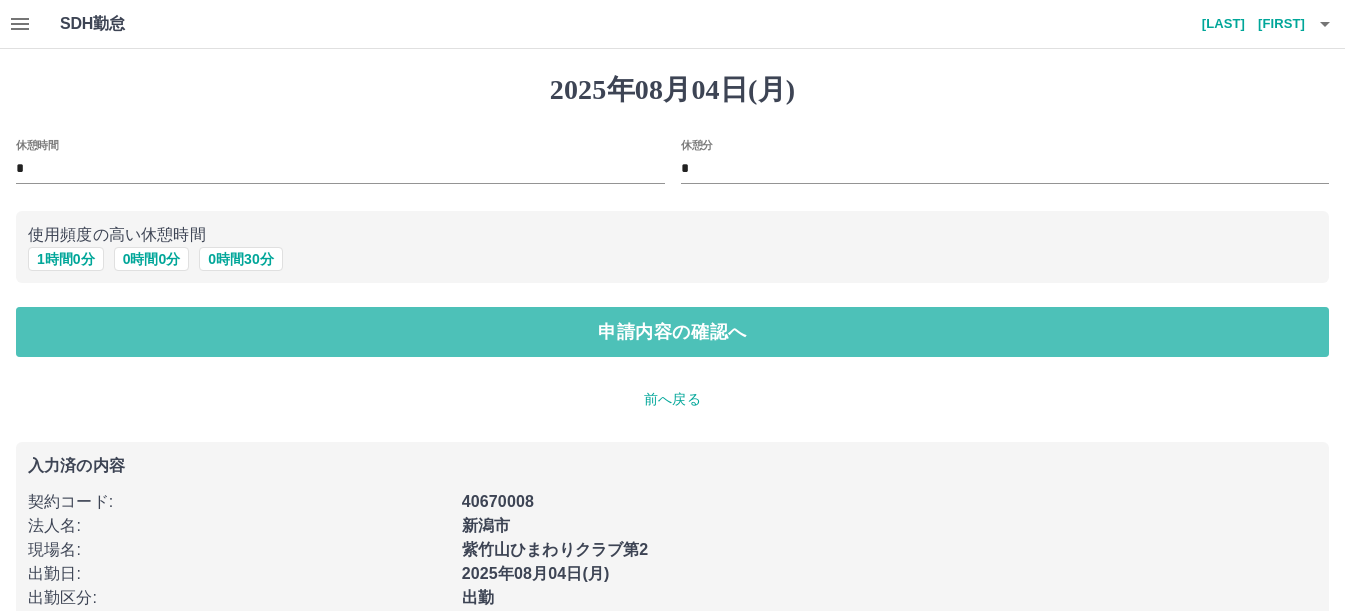 drag, startPoint x: 676, startPoint y: 326, endPoint x: 747, endPoint y: 265, distance: 93.60555 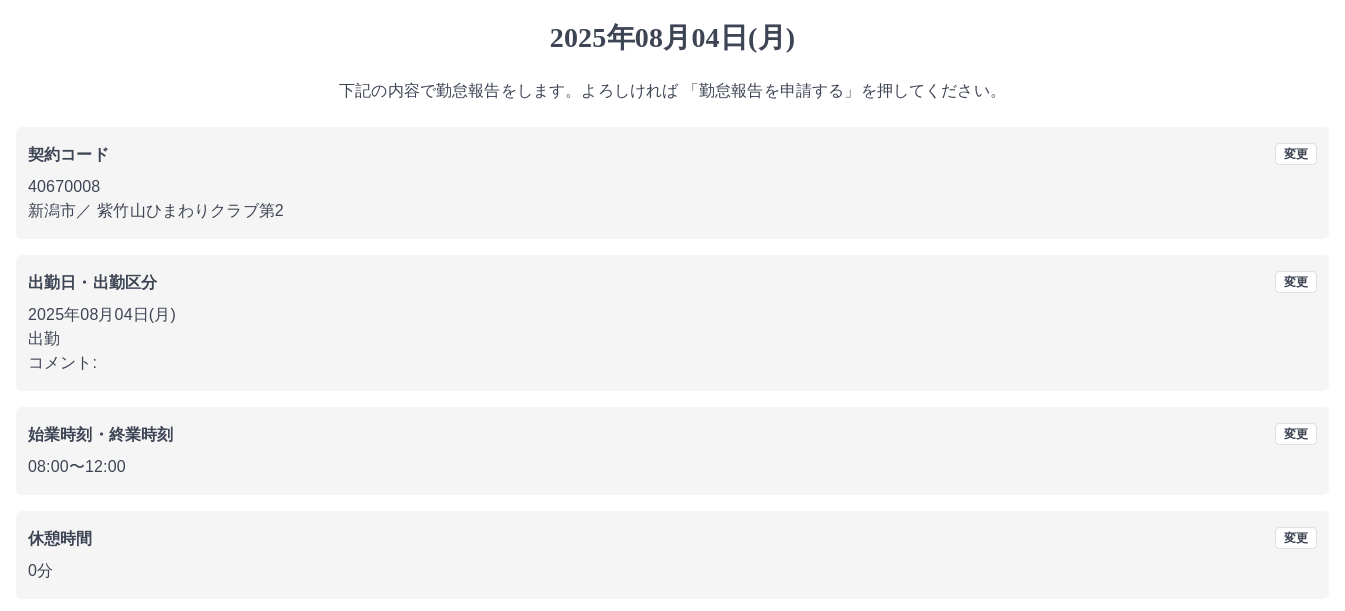 scroll, scrollTop: 138, scrollLeft: 0, axis: vertical 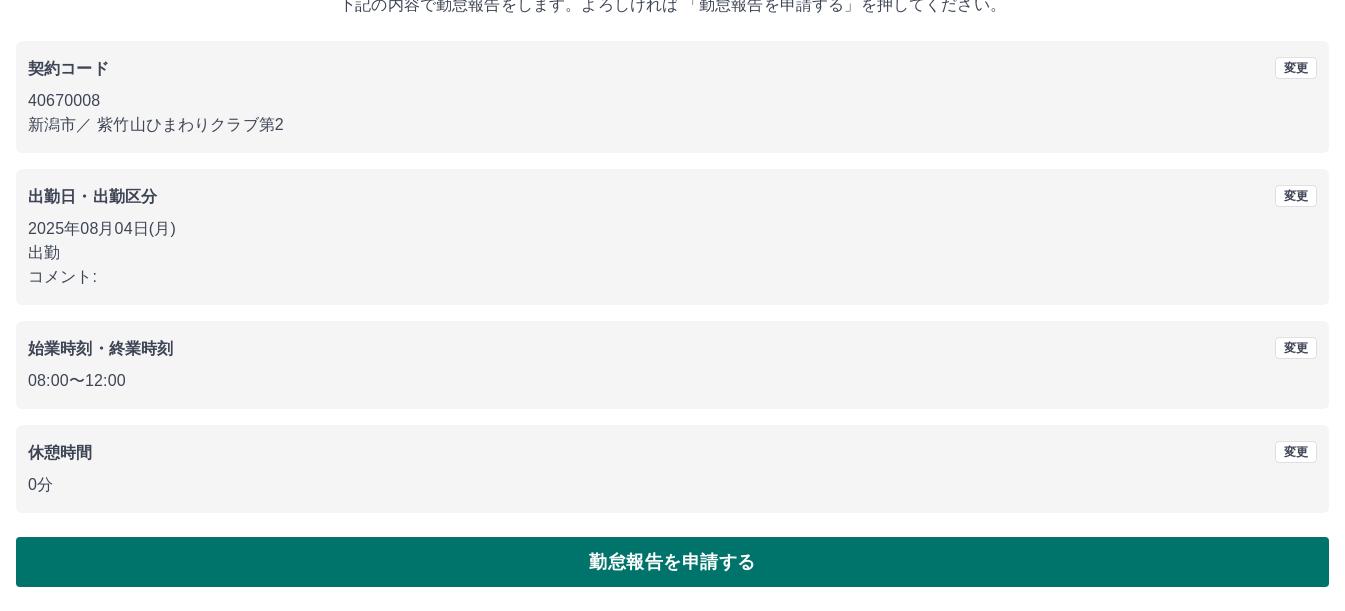 click on "勤怠報告を申請する" at bounding box center [672, 562] 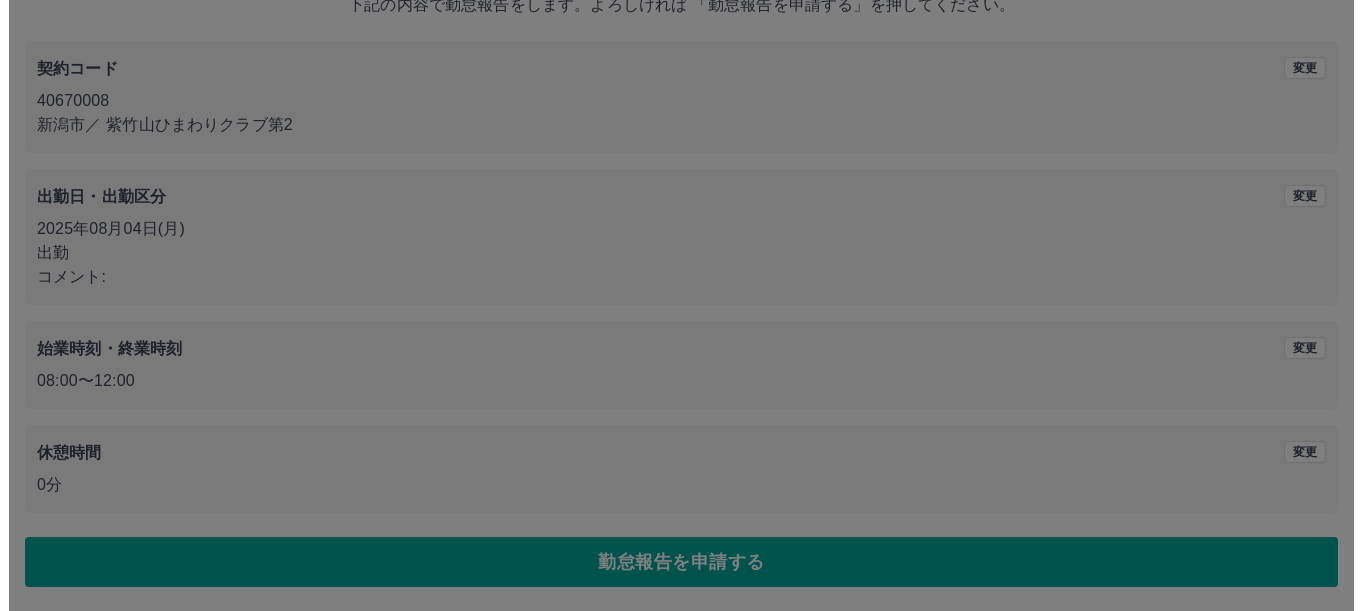 scroll, scrollTop: 0, scrollLeft: 0, axis: both 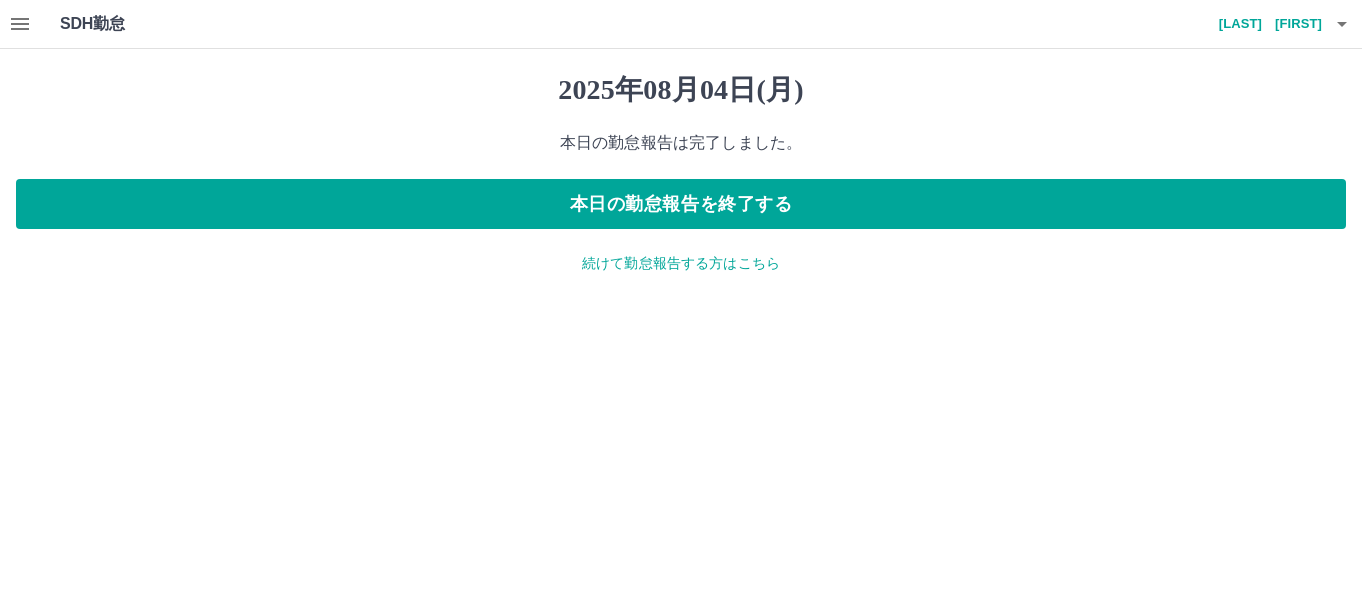 click on "続けて勤怠報告する方はこちら" at bounding box center (681, 263) 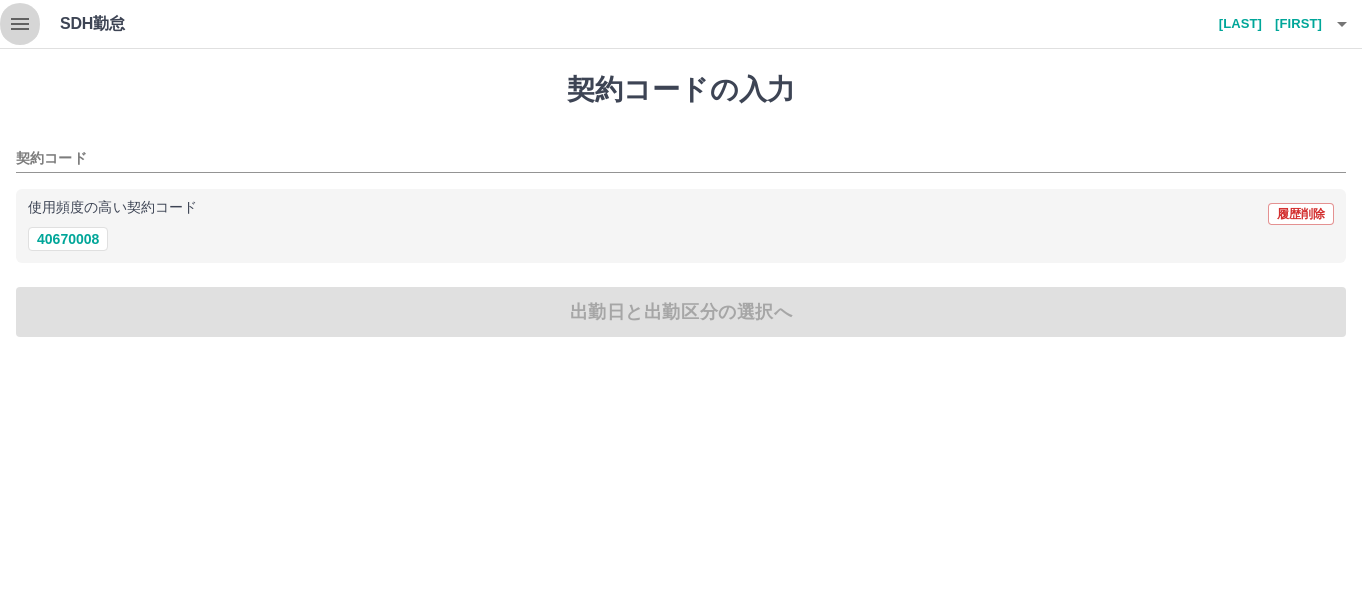 click 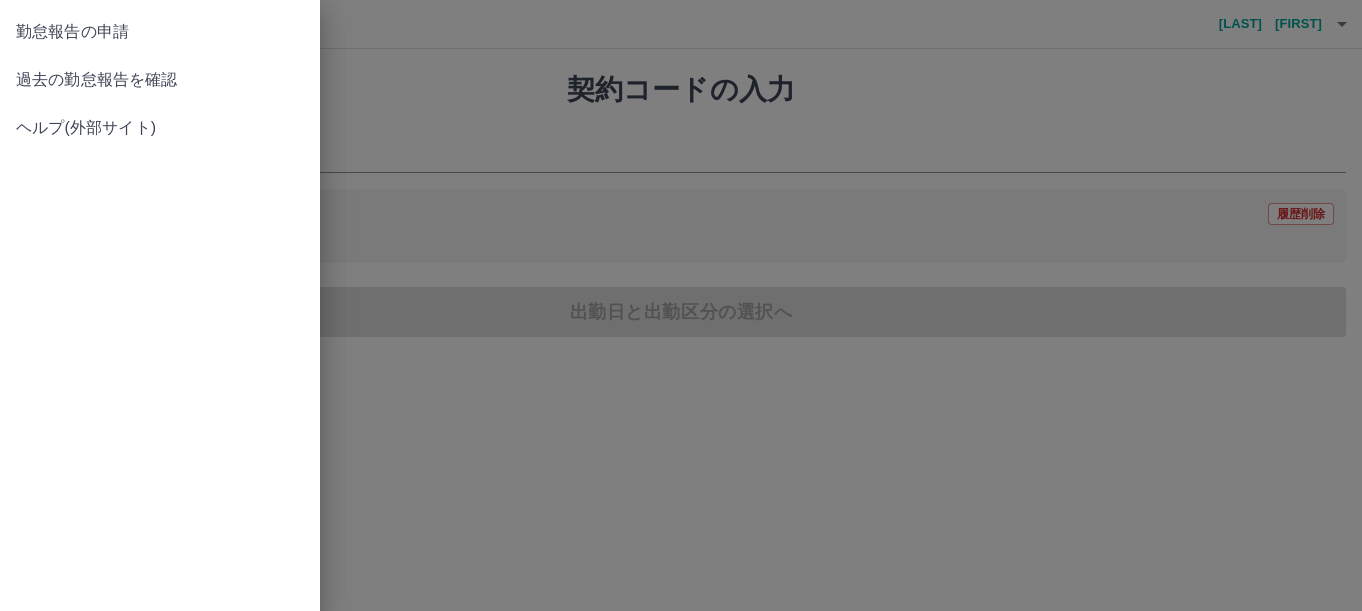 click at bounding box center (681, 305) 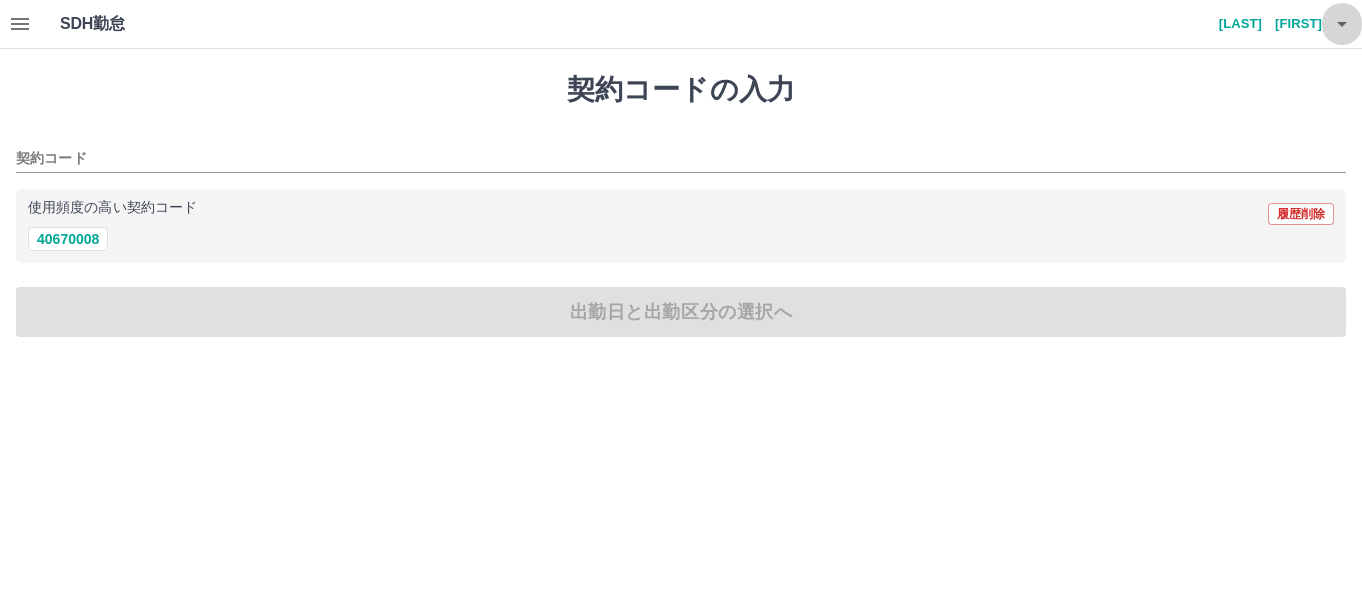 click 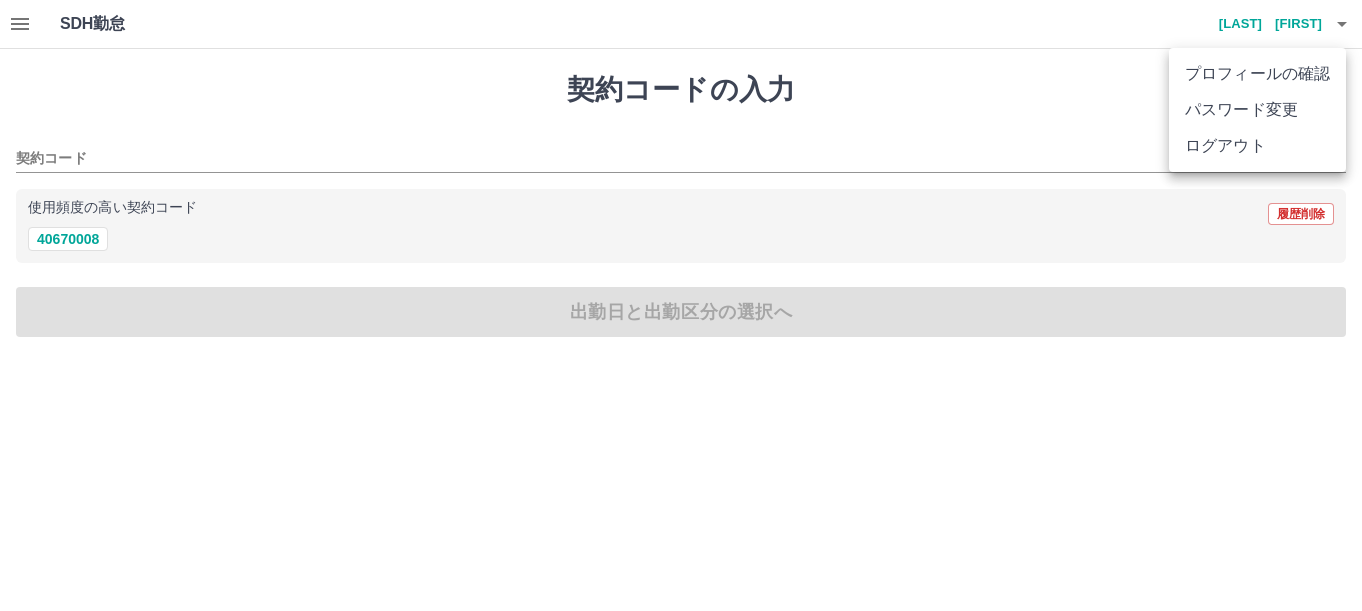 click on "ログアウト" at bounding box center [1257, 146] 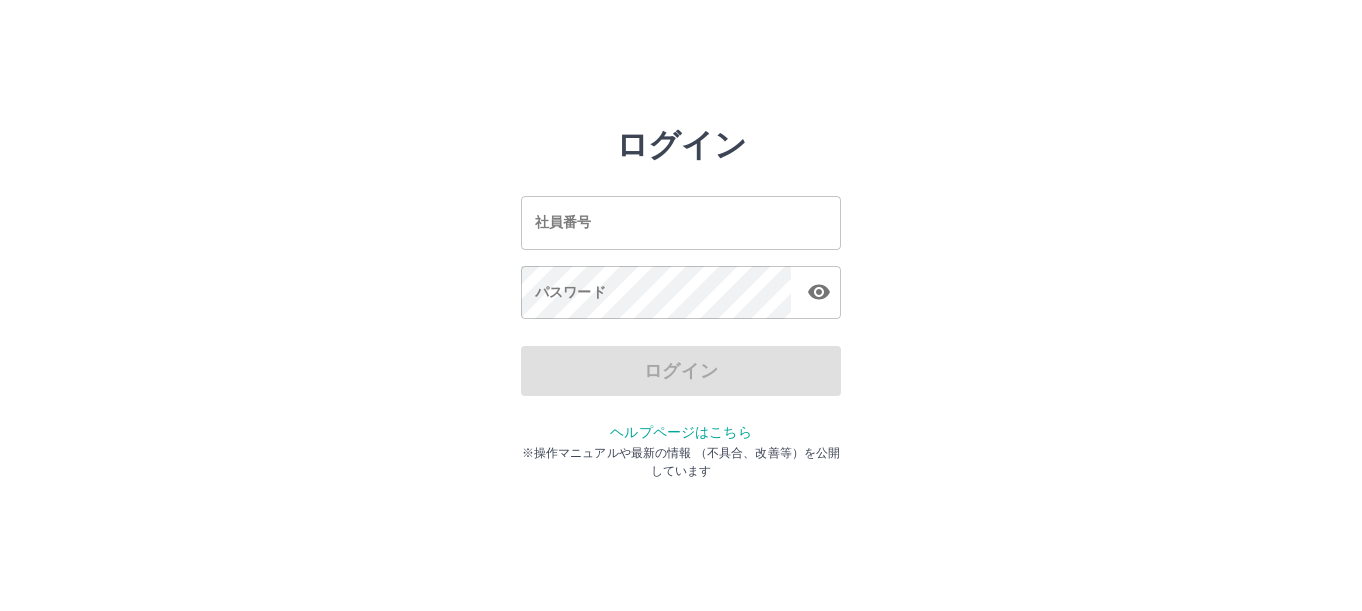 scroll, scrollTop: 0, scrollLeft: 0, axis: both 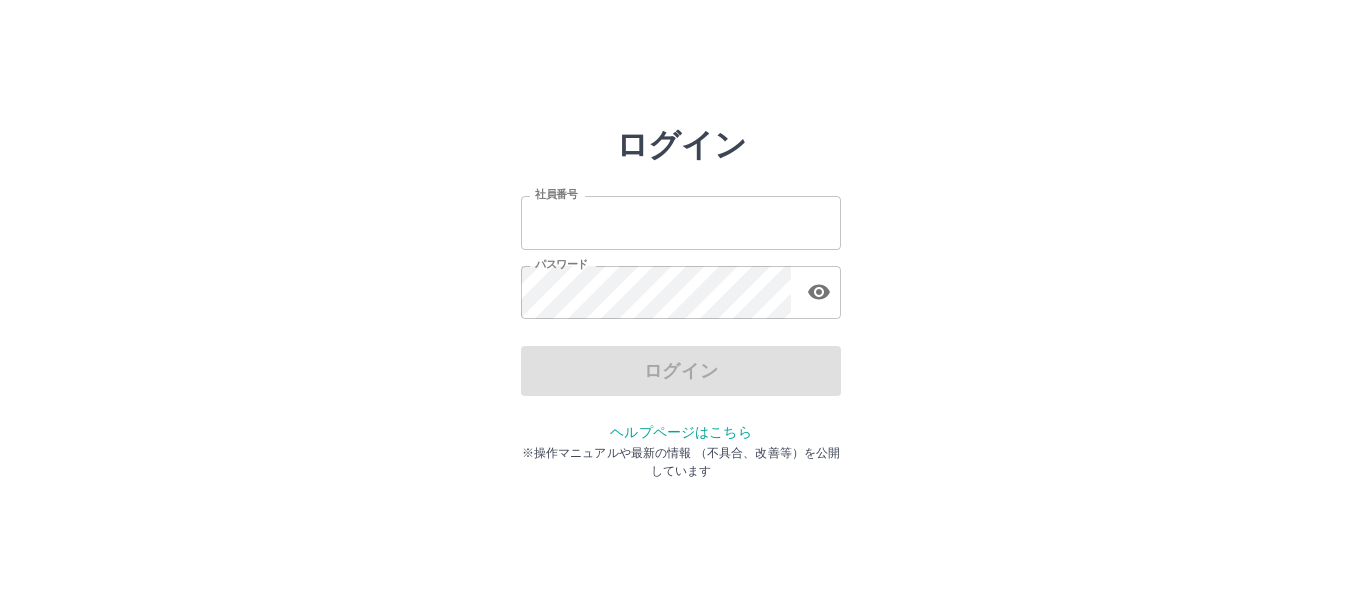 type on "*******" 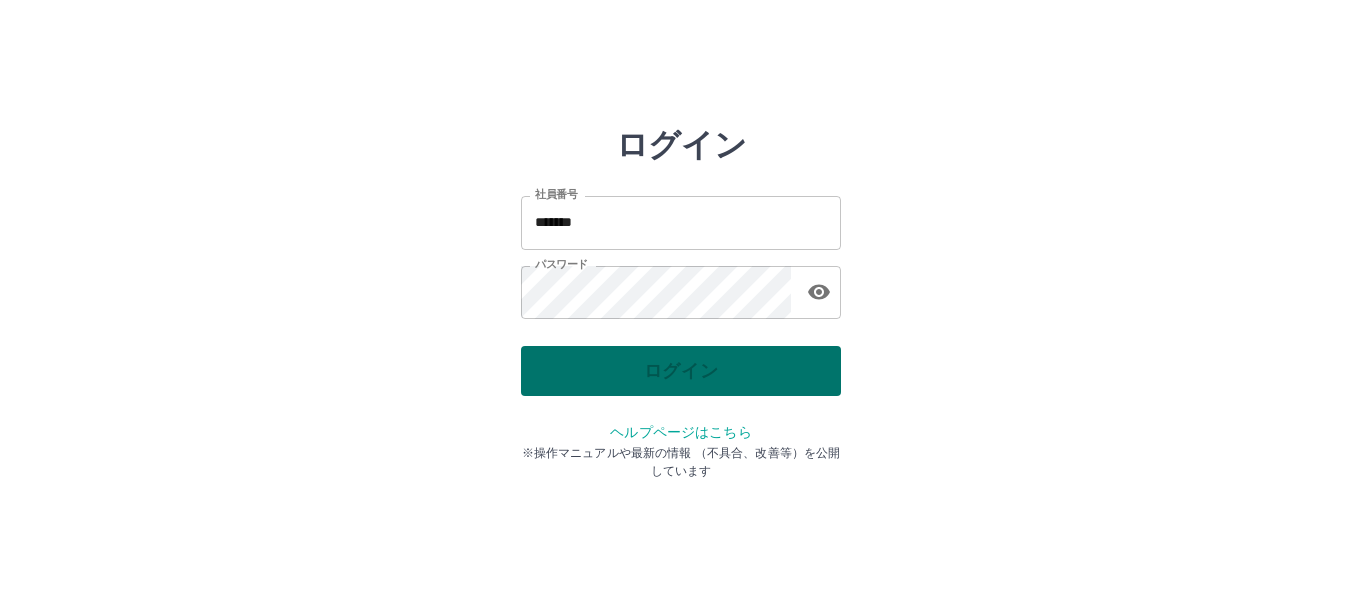click on "ログイン" at bounding box center (681, 371) 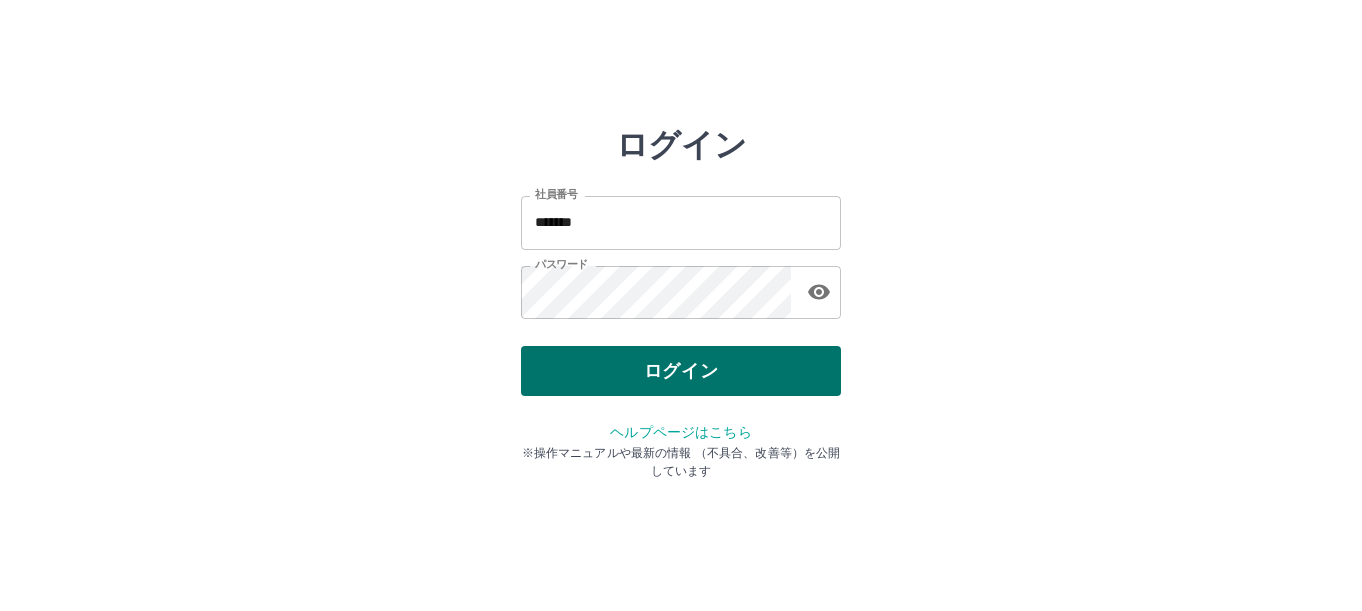 click on "ログイン" at bounding box center [681, 371] 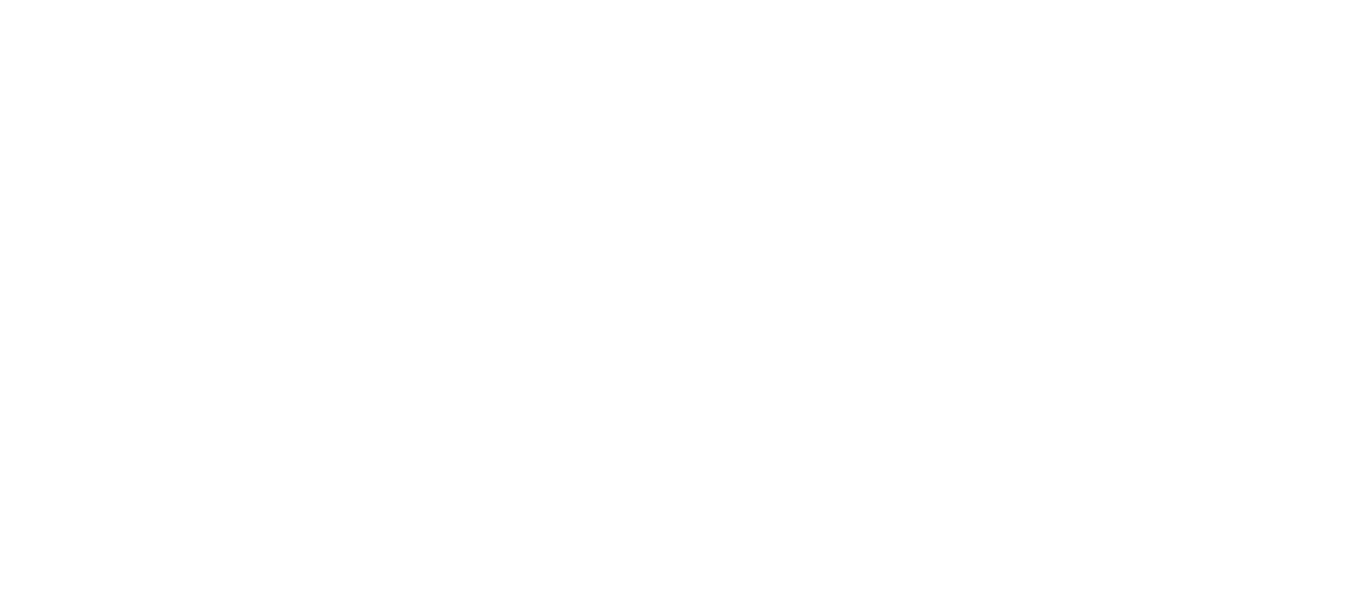 scroll, scrollTop: 0, scrollLeft: 0, axis: both 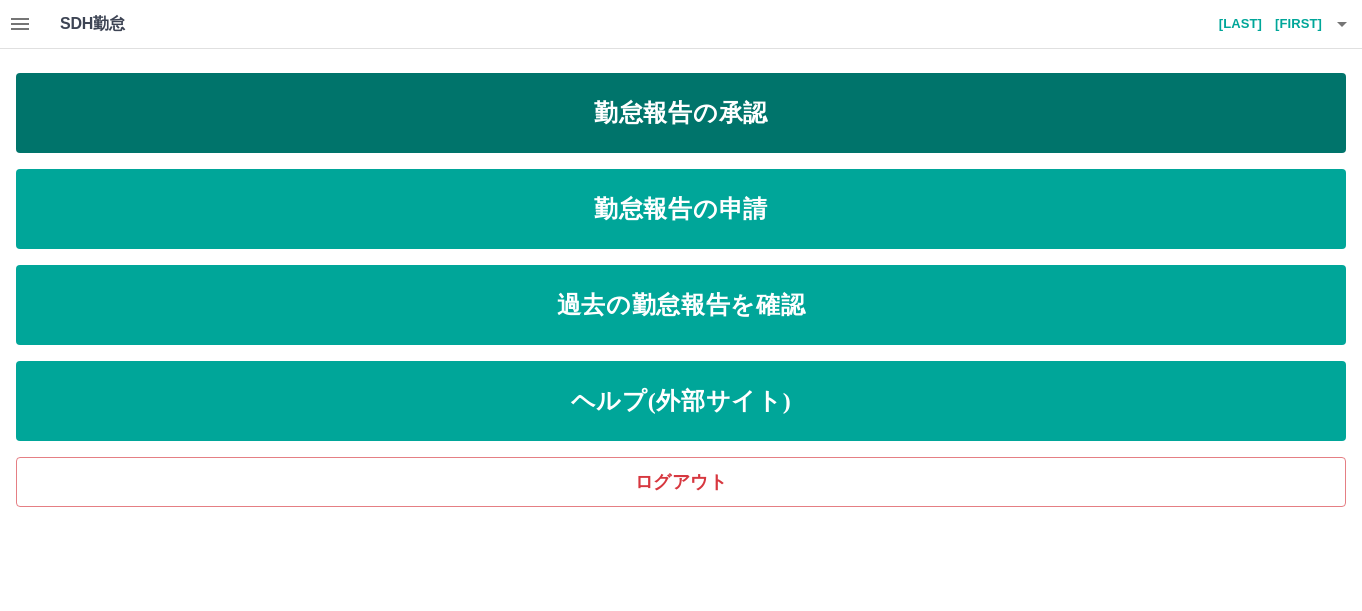 drag, startPoint x: 752, startPoint y: 124, endPoint x: 839, endPoint y: 124, distance: 87 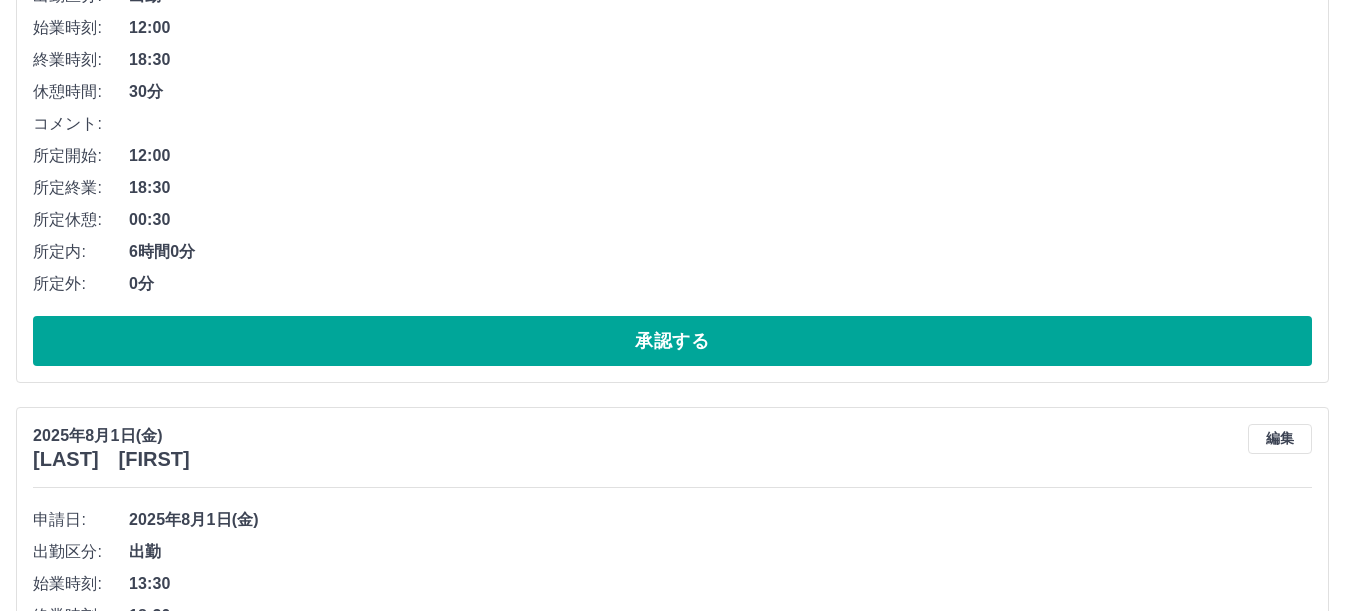 scroll, scrollTop: 4077, scrollLeft: 0, axis: vertical 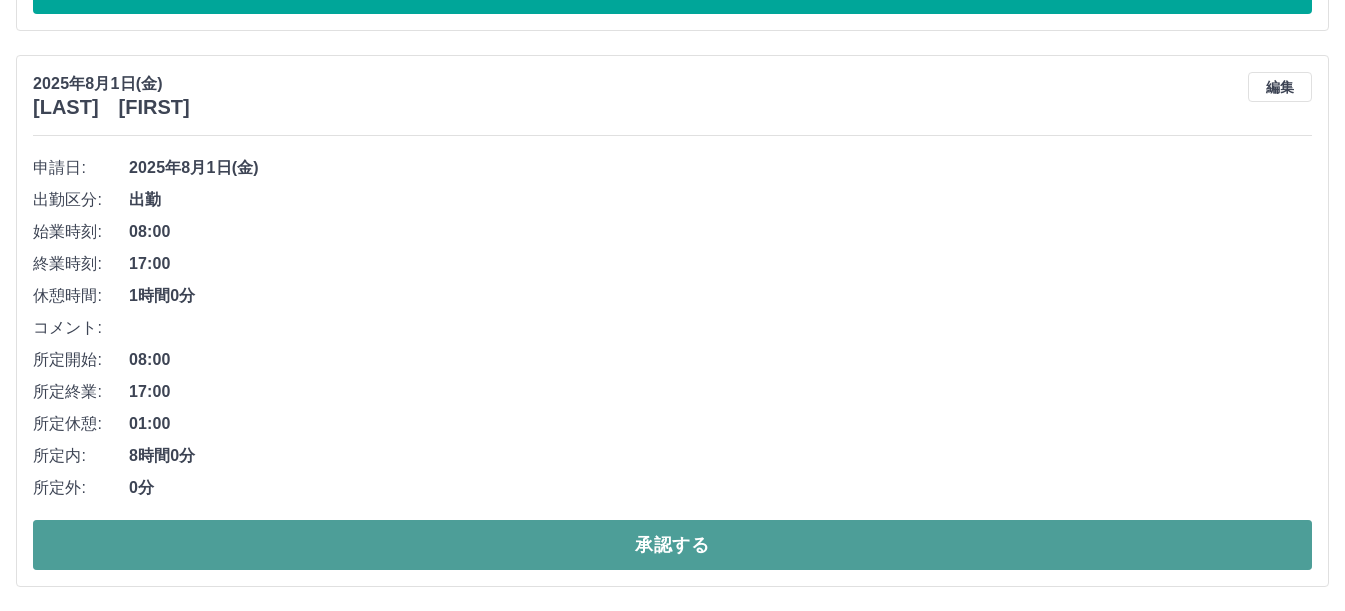 click on "承認する" at bounding box center (672, 545) 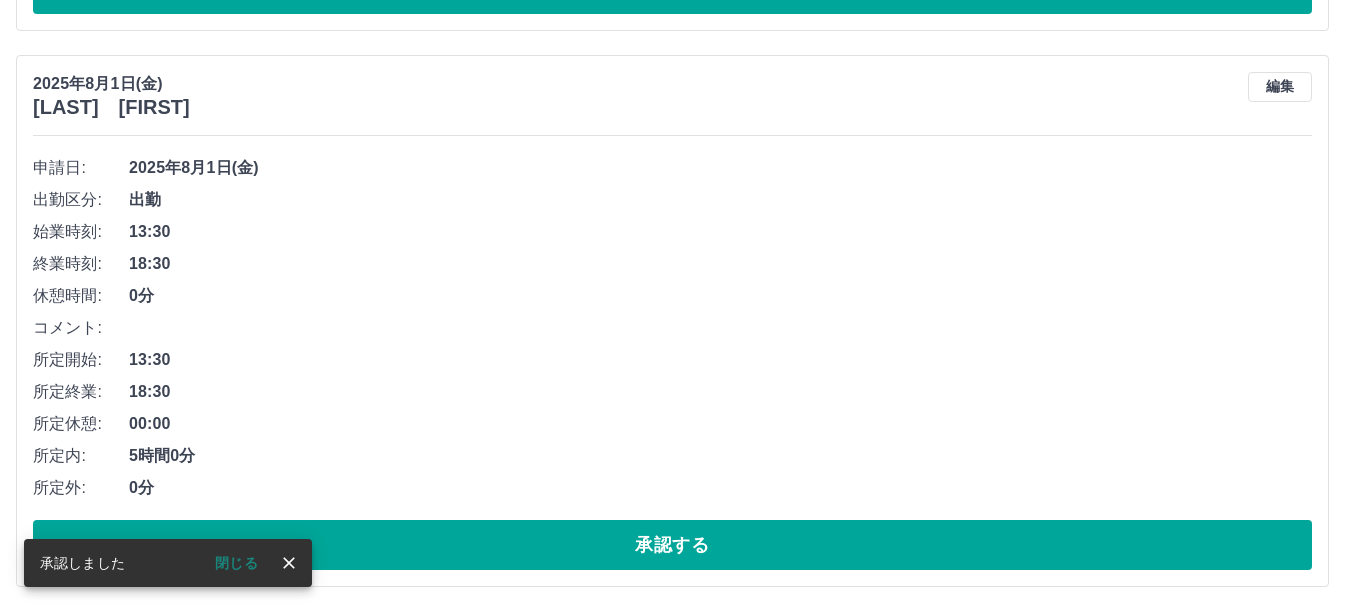 scroll, scrollTop: 3521, scrollLeft: 0, axis: vertical 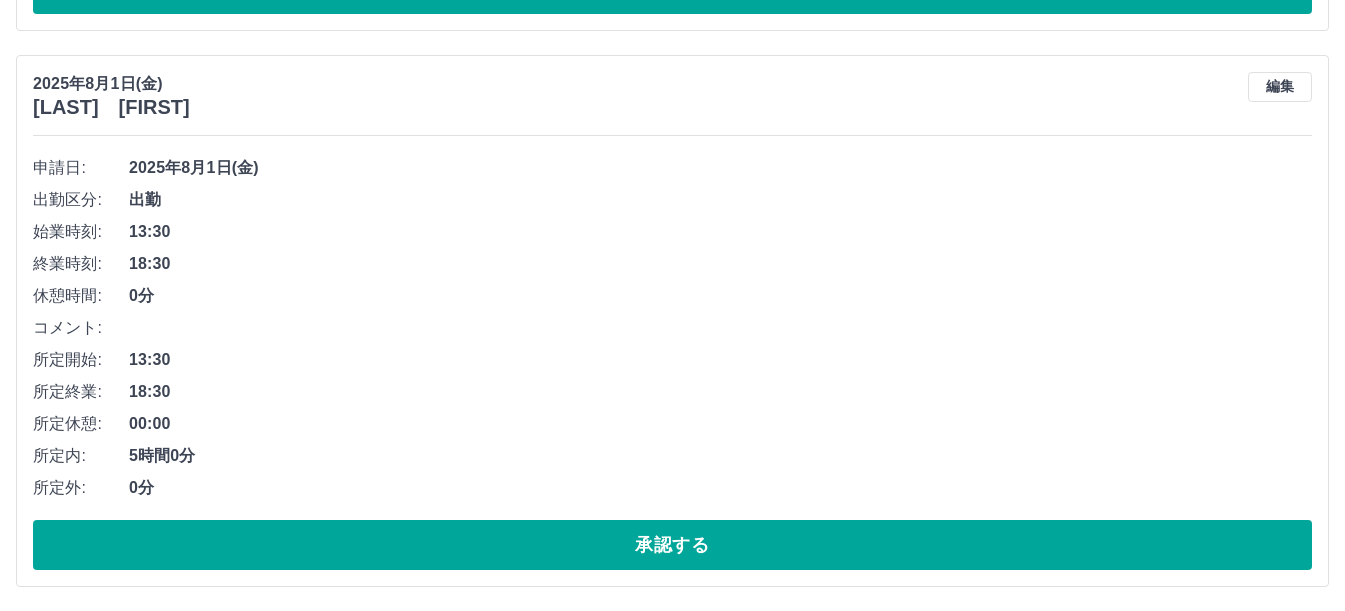 drag, startPoint x: 621, startPoint y: 549, endPoint x: 666, endPoint y: 499, distance: 67.26812 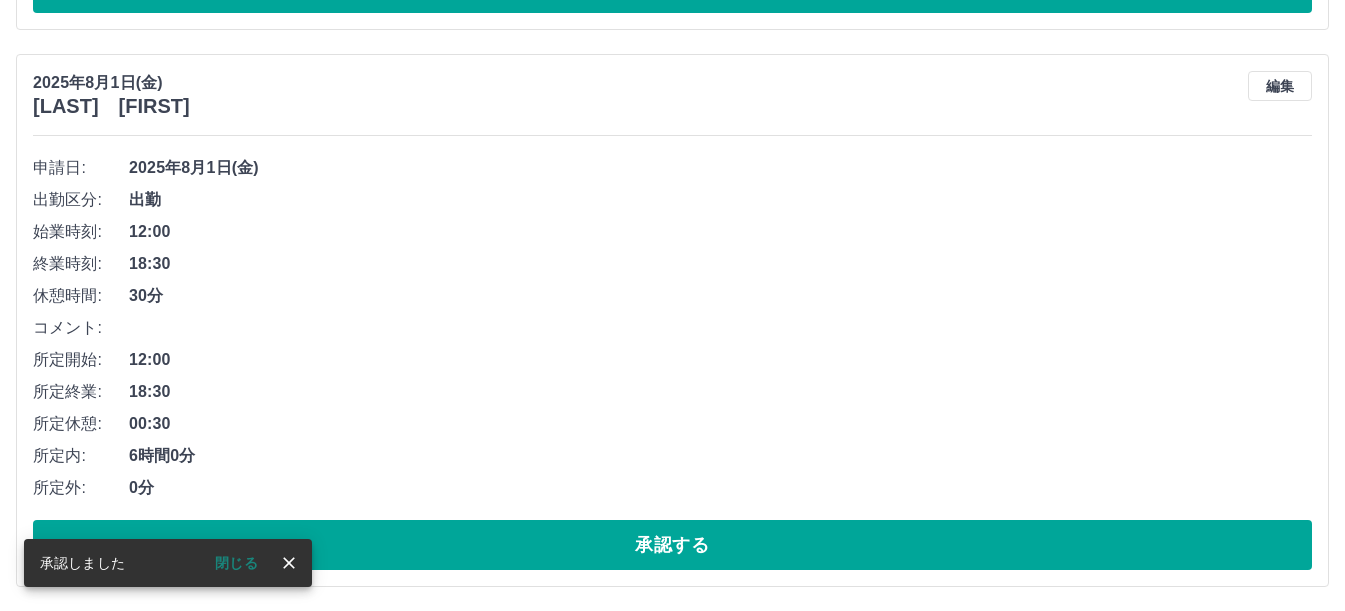 scroll, scrollTop: 2965, scrollLeft: 0, axis: vertical 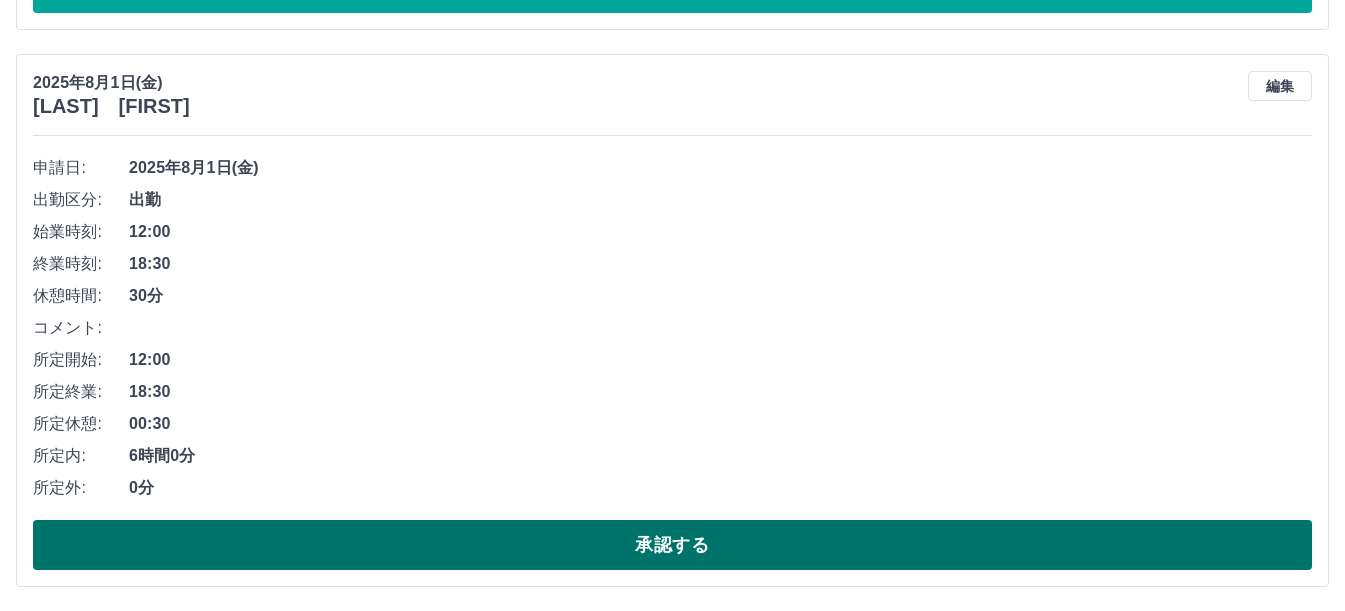 click on "承認する" at bounding box center (672, 545) 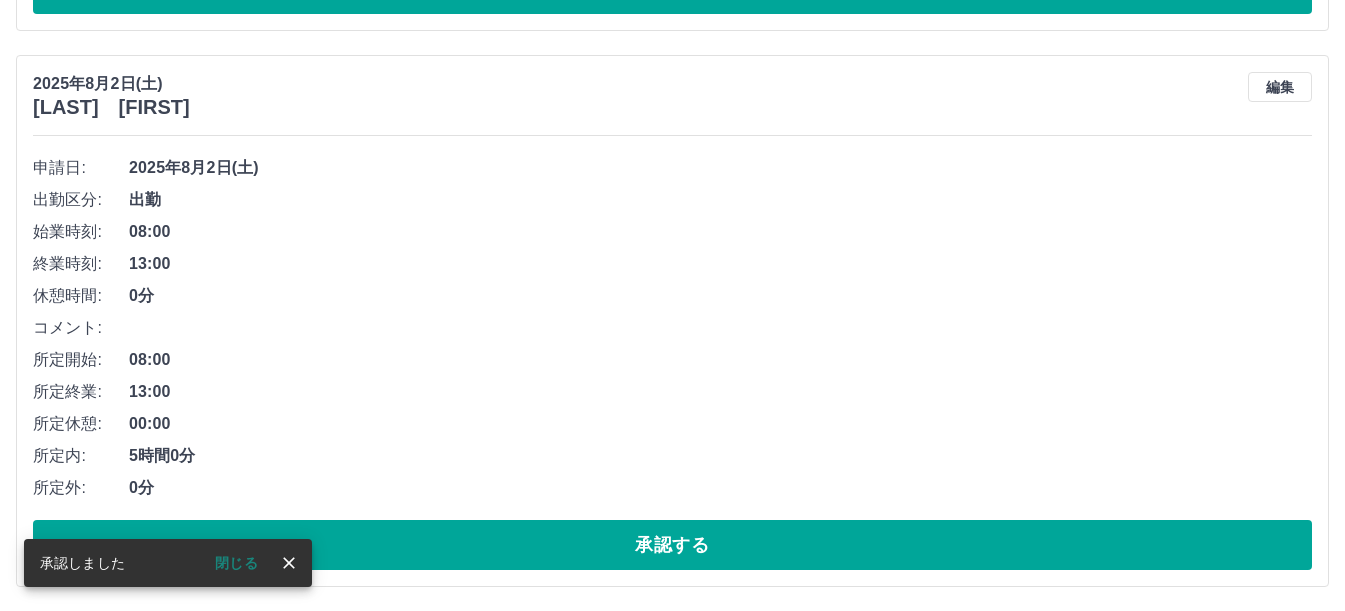 scroll, scrollTop: 2408, scrollLeft: 0, axis: vertical 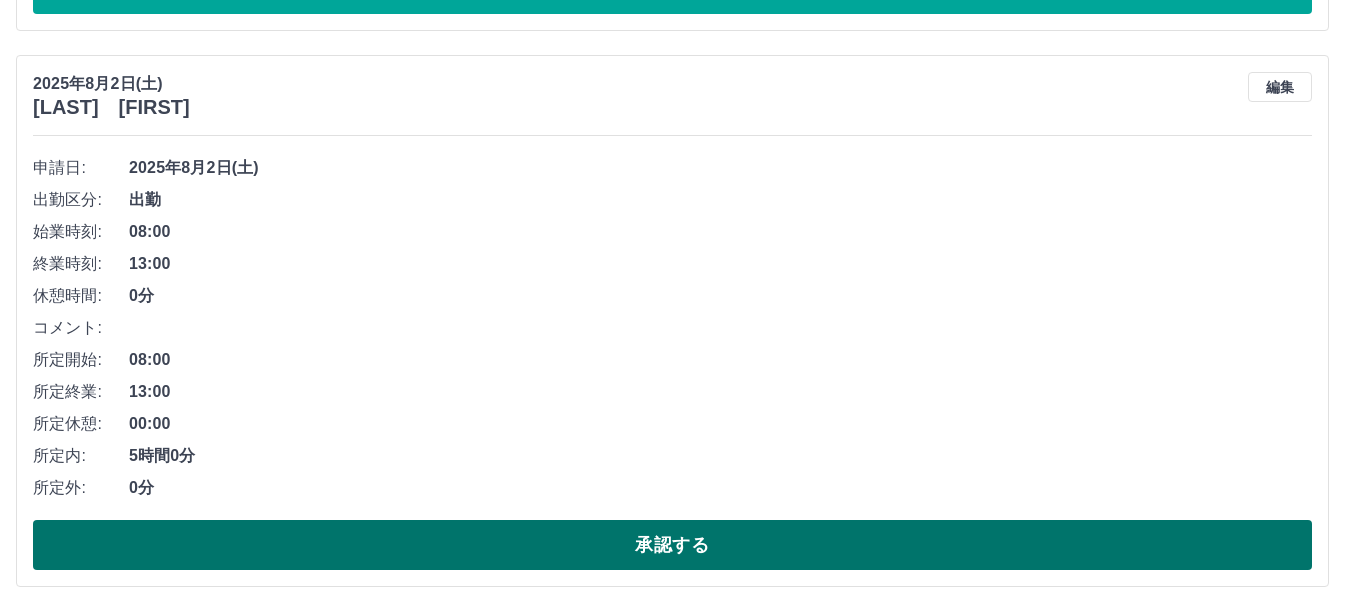 click on "承認する" at bounding box center [672, 545] 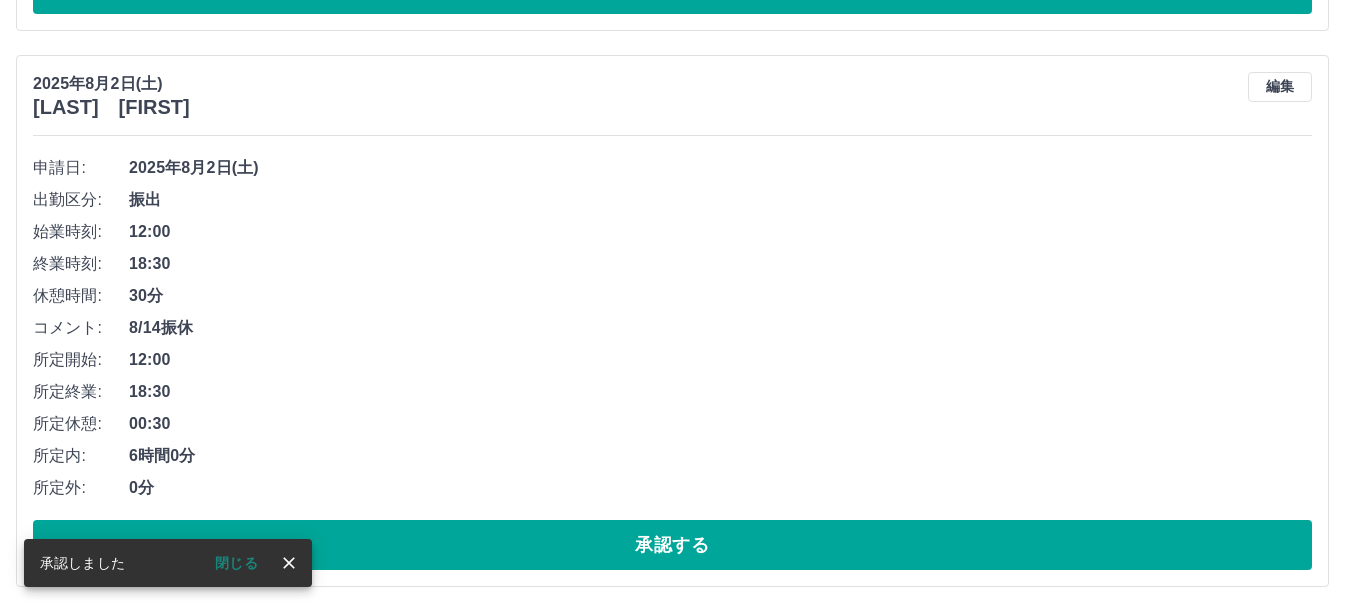 scroll, scrollTop: 1852, scrollLeft: 0, axis: vertical 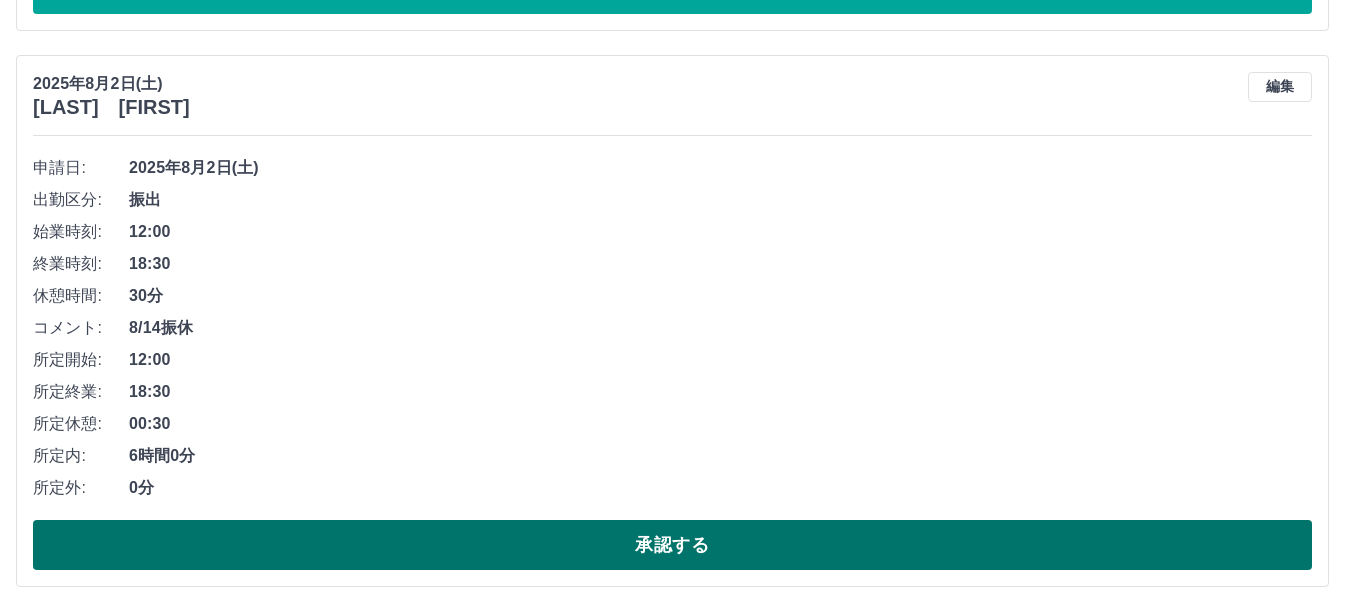 click on "承認する" at bounding box center [672, 545] 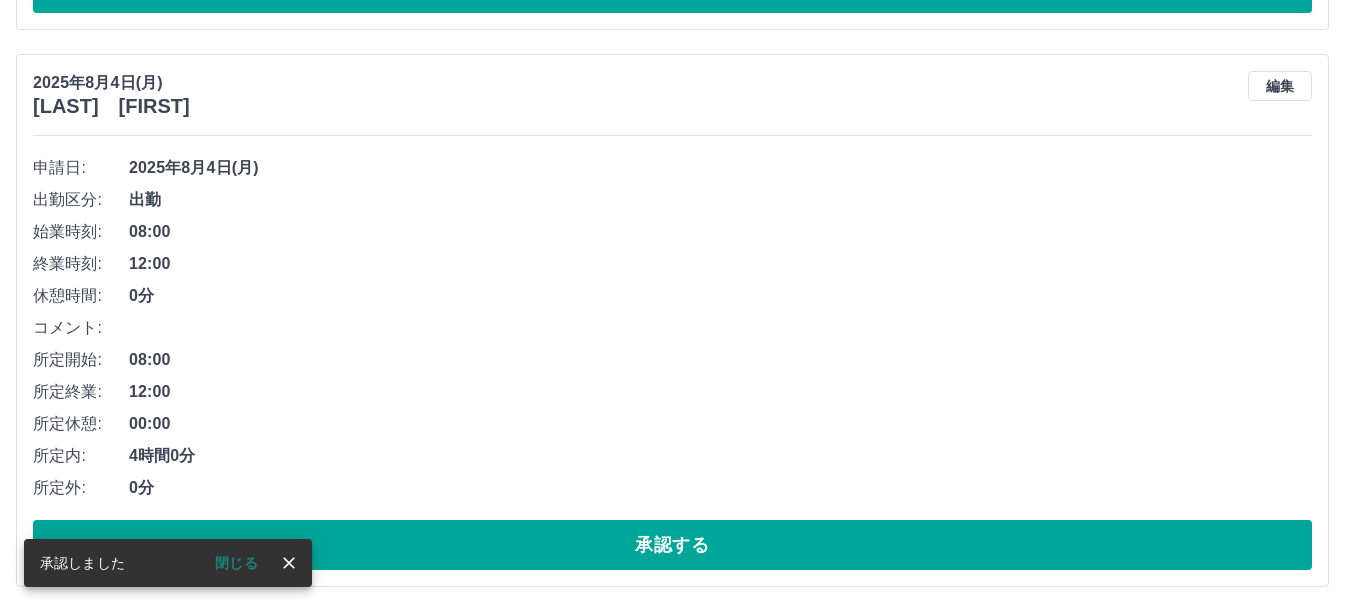 scroll, scrollTop: 1296, scrollLeft: 0, axis: vertical 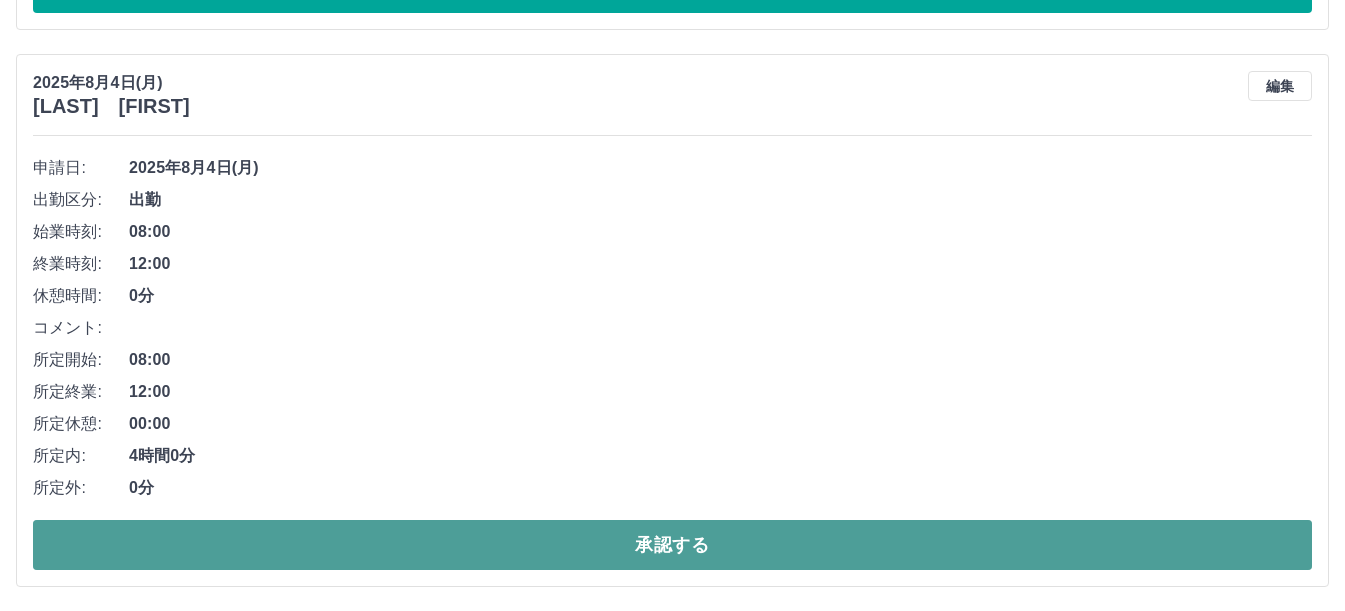 drag, startPoint x: 657, startPoint y: 544, endPoint x: 671, endPoint y: 534, distance: 17.20465 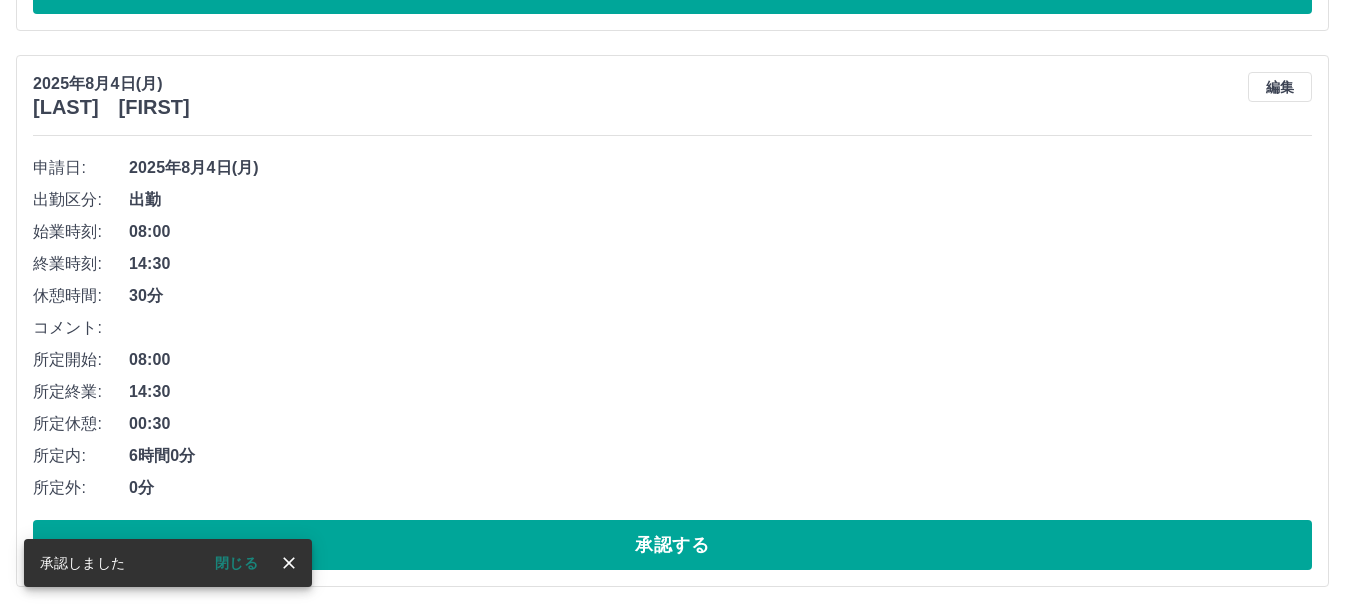 scroll, scrollTop: 739, scrollLeft: 0, axis: vertical 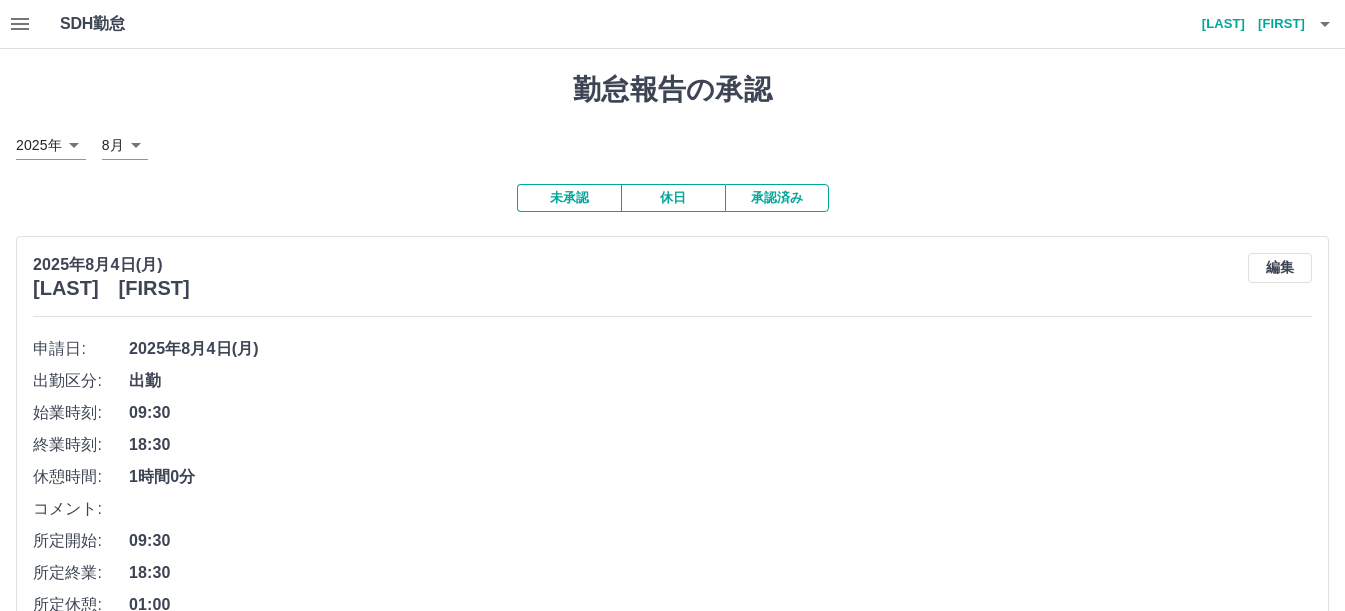click 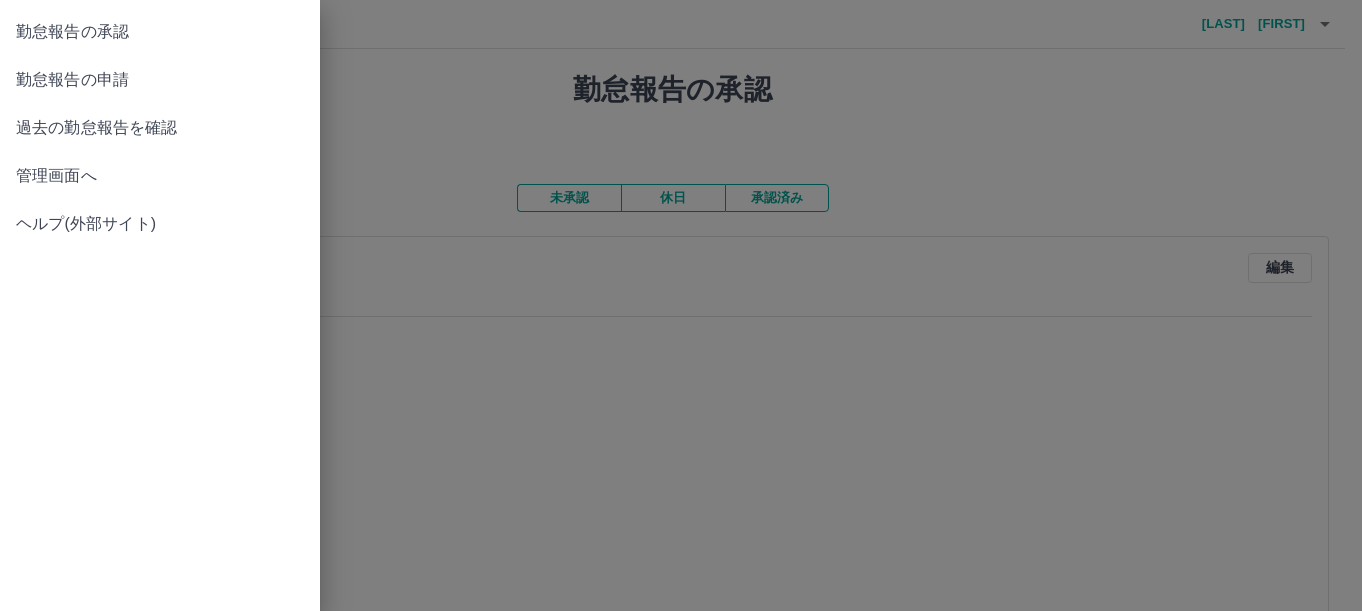 click on "管理画面へ" at bounding box center (160, 176) 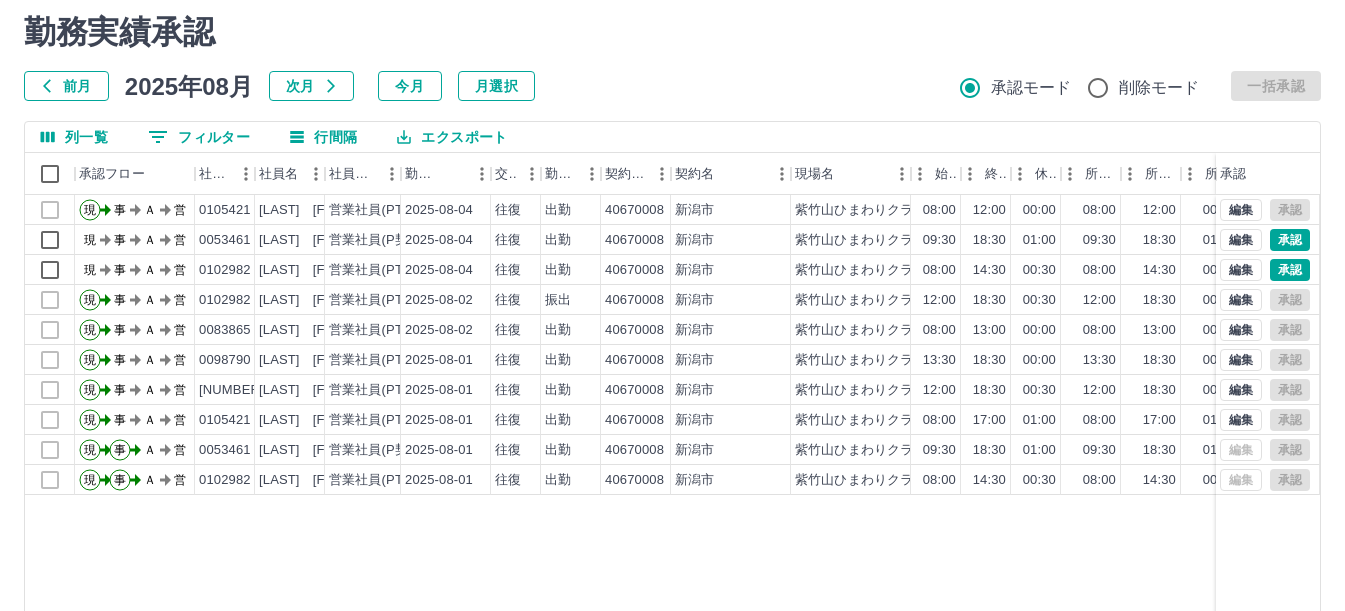 scroll, scrollTop: 59, scrollLeft: 0, axis: vertical 